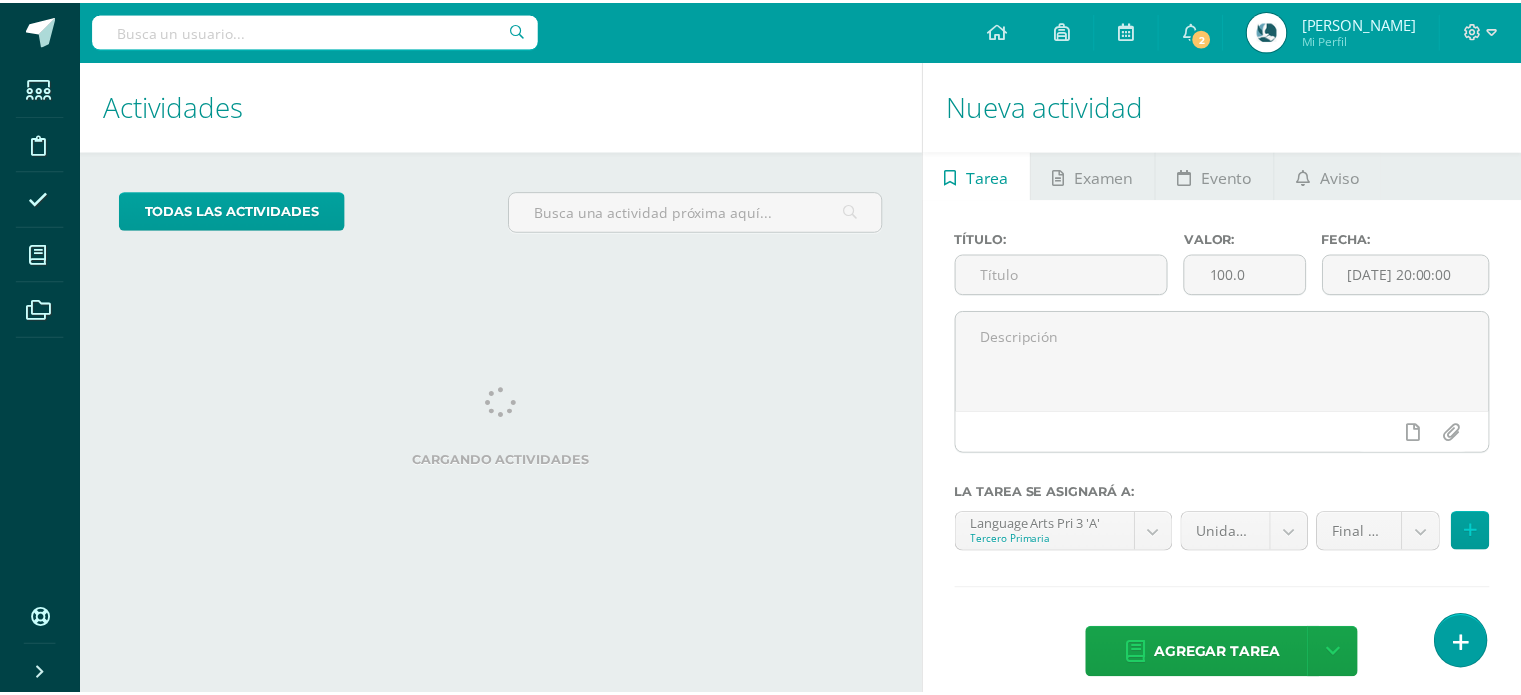 scroll, scrollTop: 0, scrollLeft: 0, axis: both 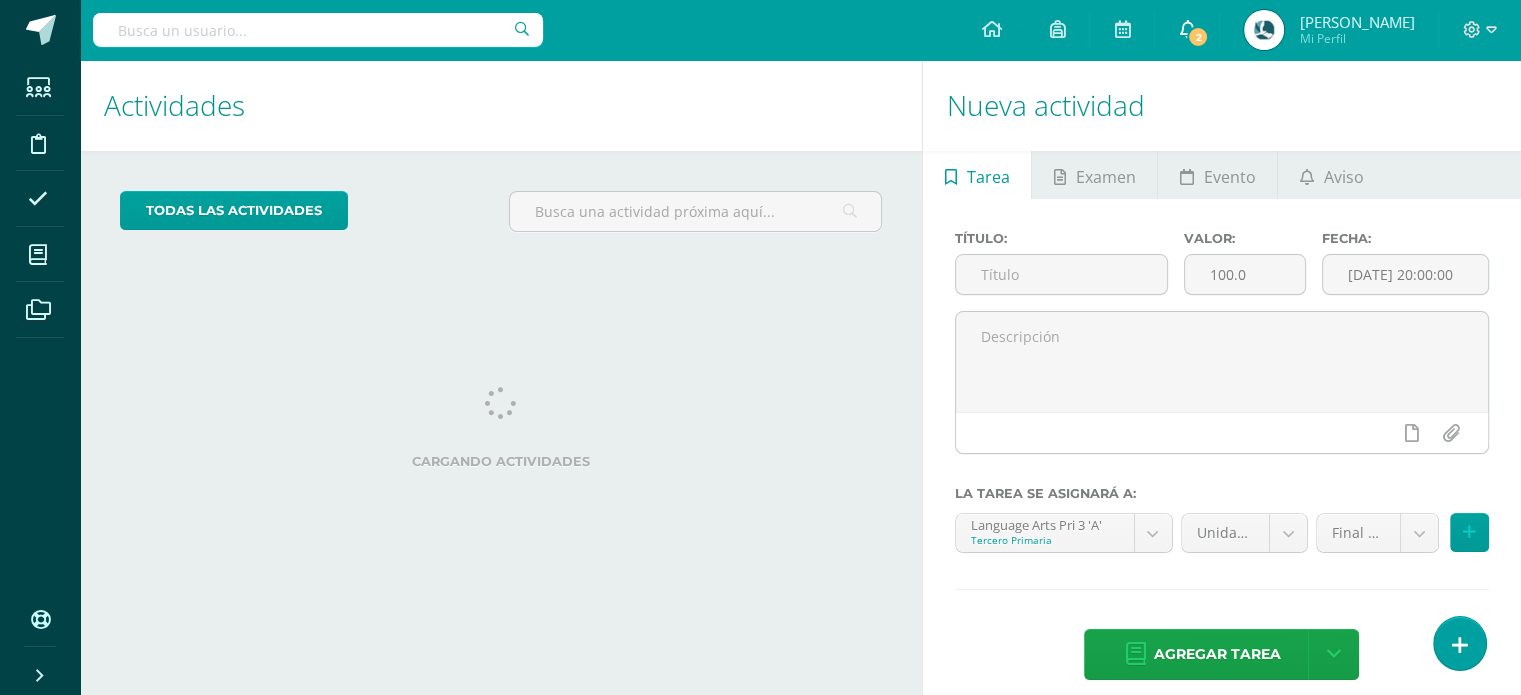 click on "2" at bounding box center [1198, 37] 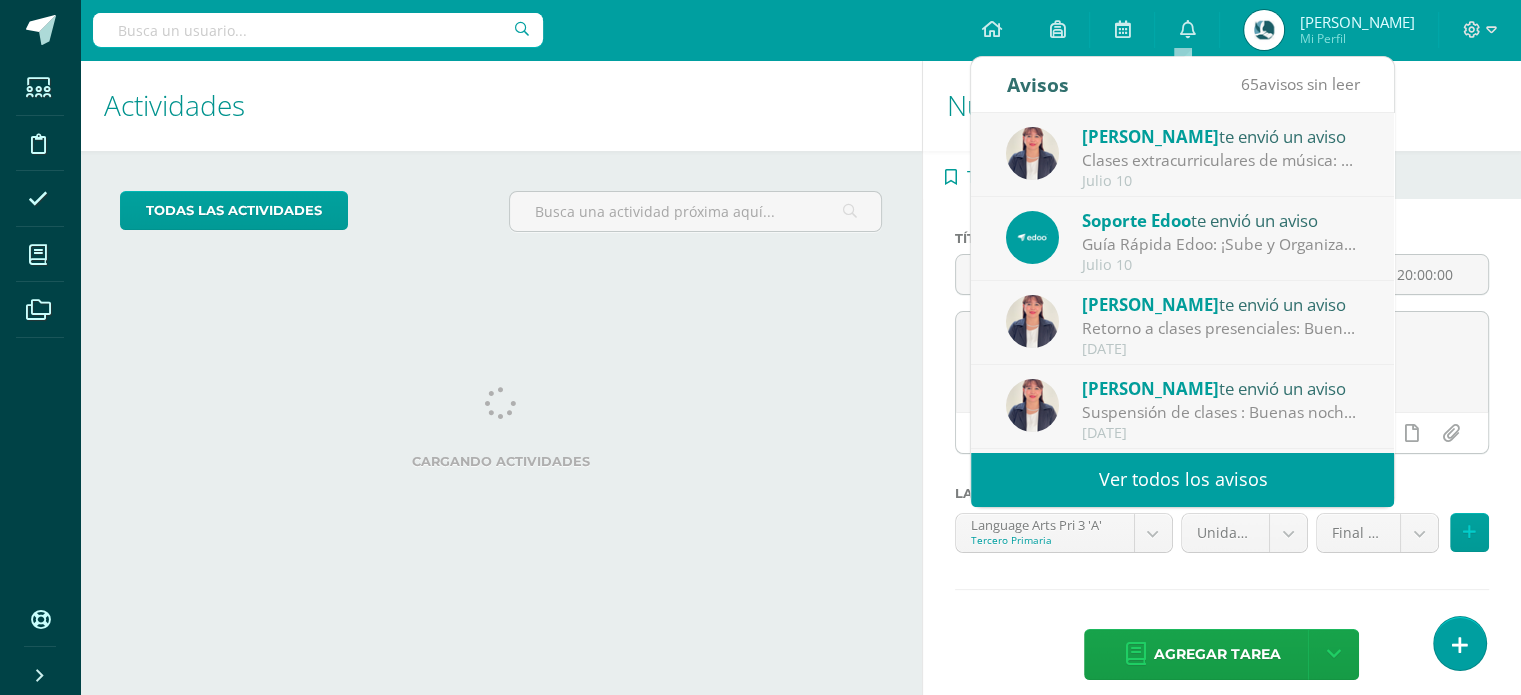 click on "Julio 10" at bounding box center [1221, 181] 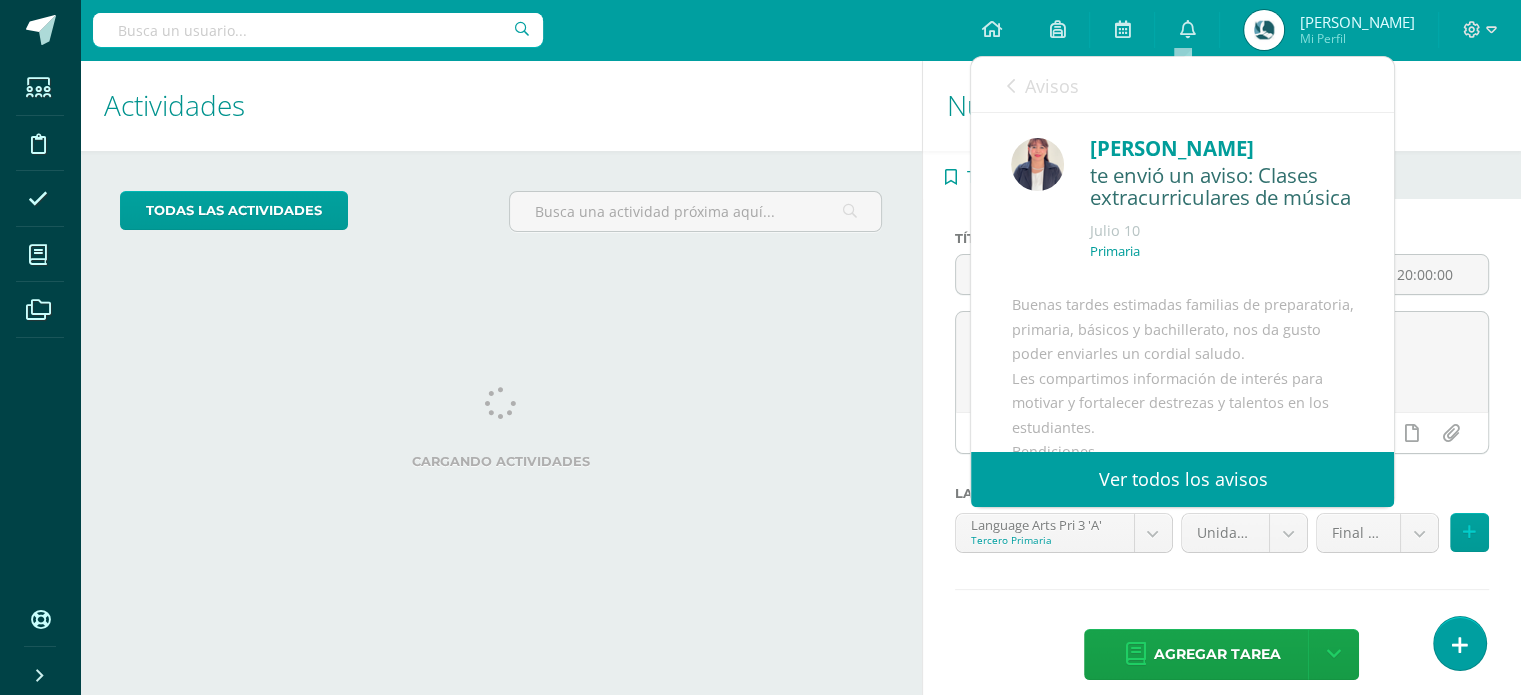 scroll, scrollTop: 0, scrollLeft: 0, axis: both 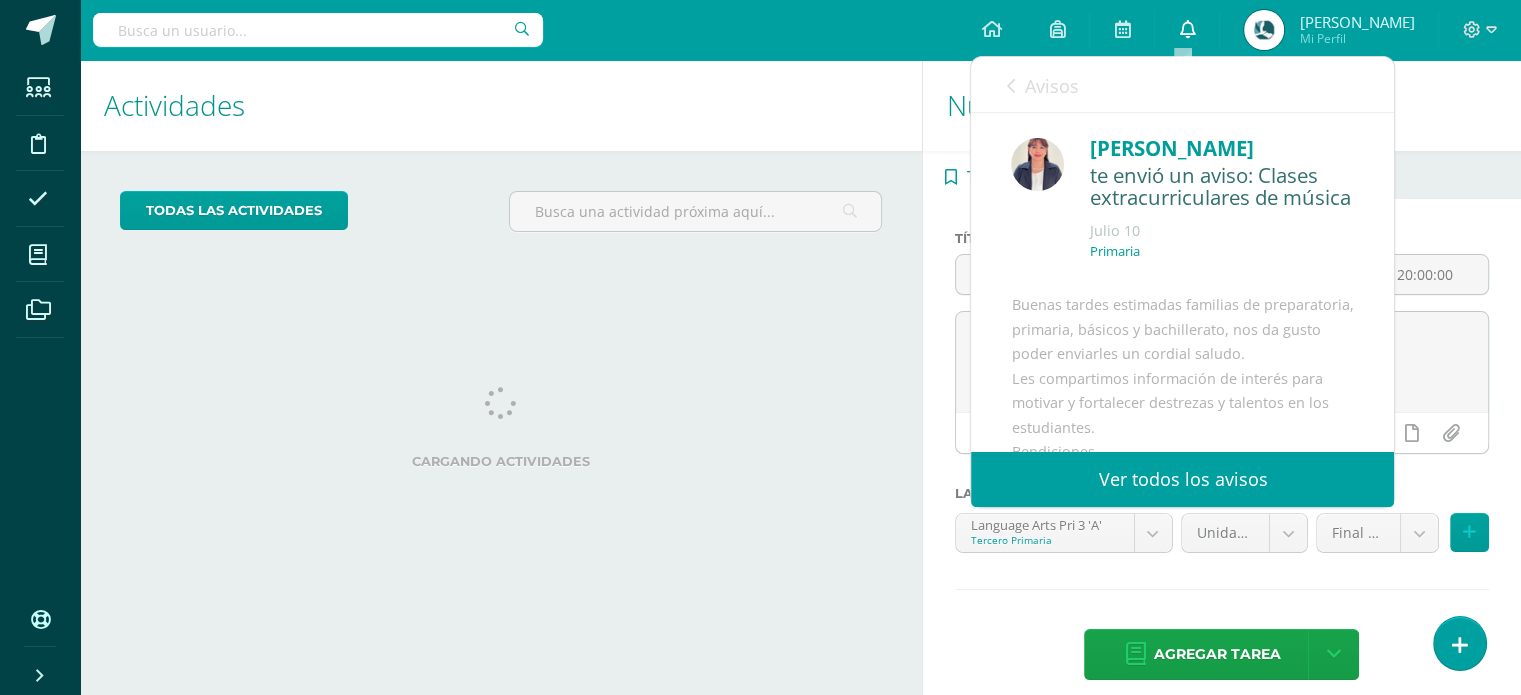 click on "0" at bounding box center [1187, 30] 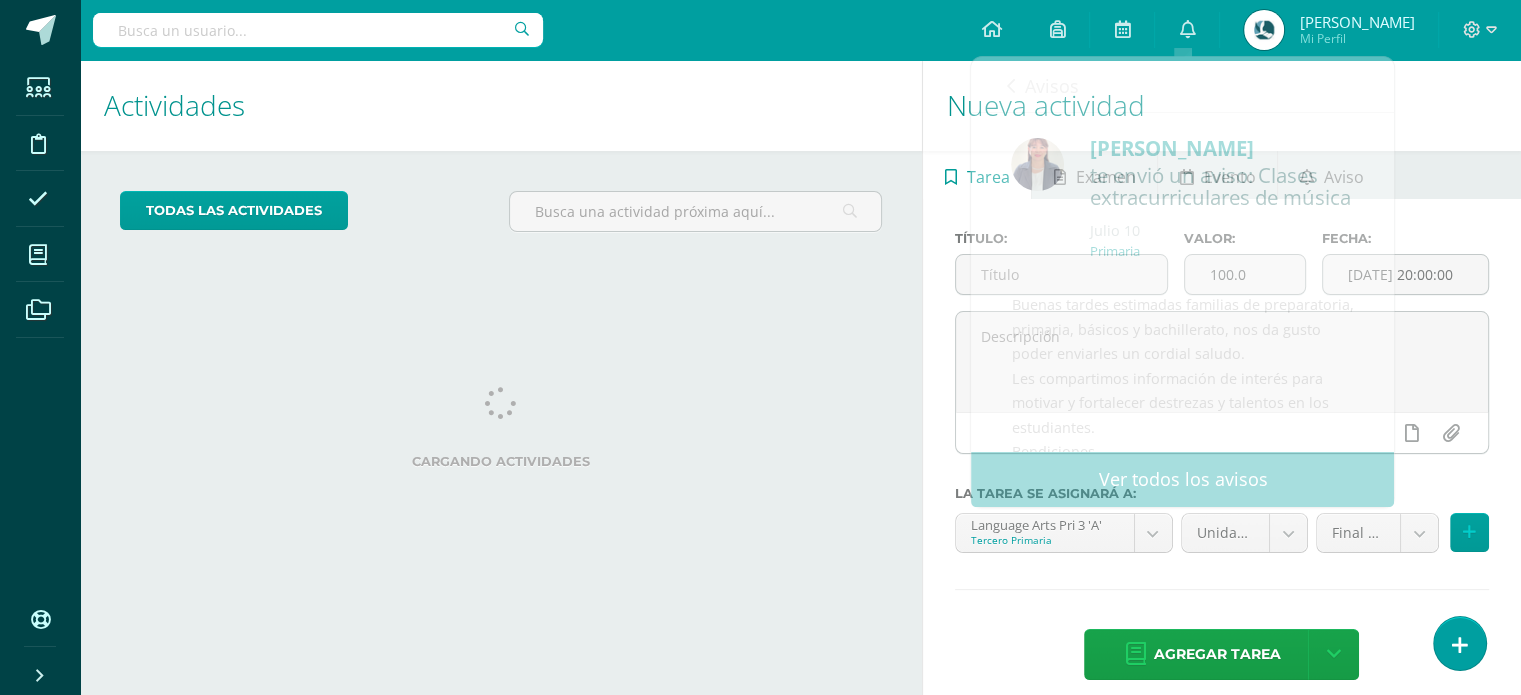 click on "Cargando actividades" at bounding box center (501, 432) 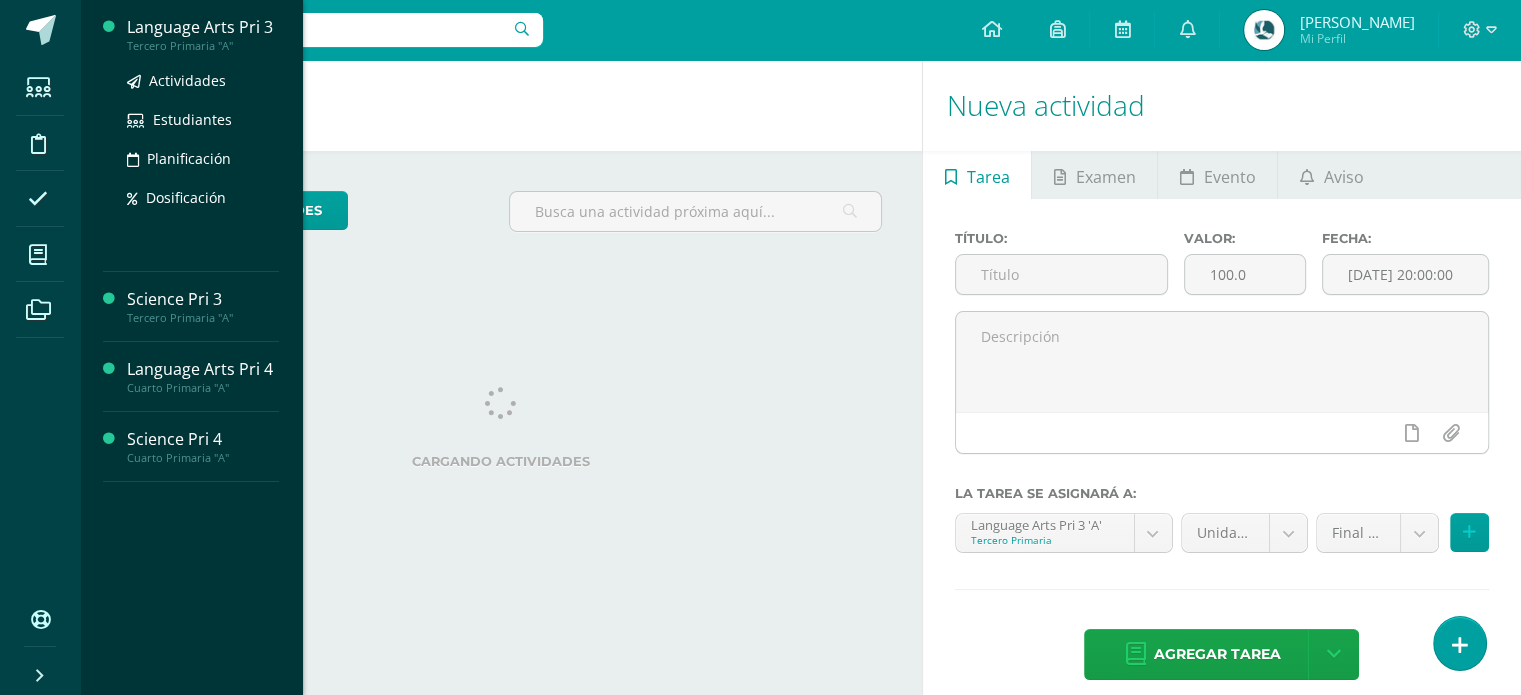 click on "Language Arts  Pri 3" at bounding box center [203, 27] 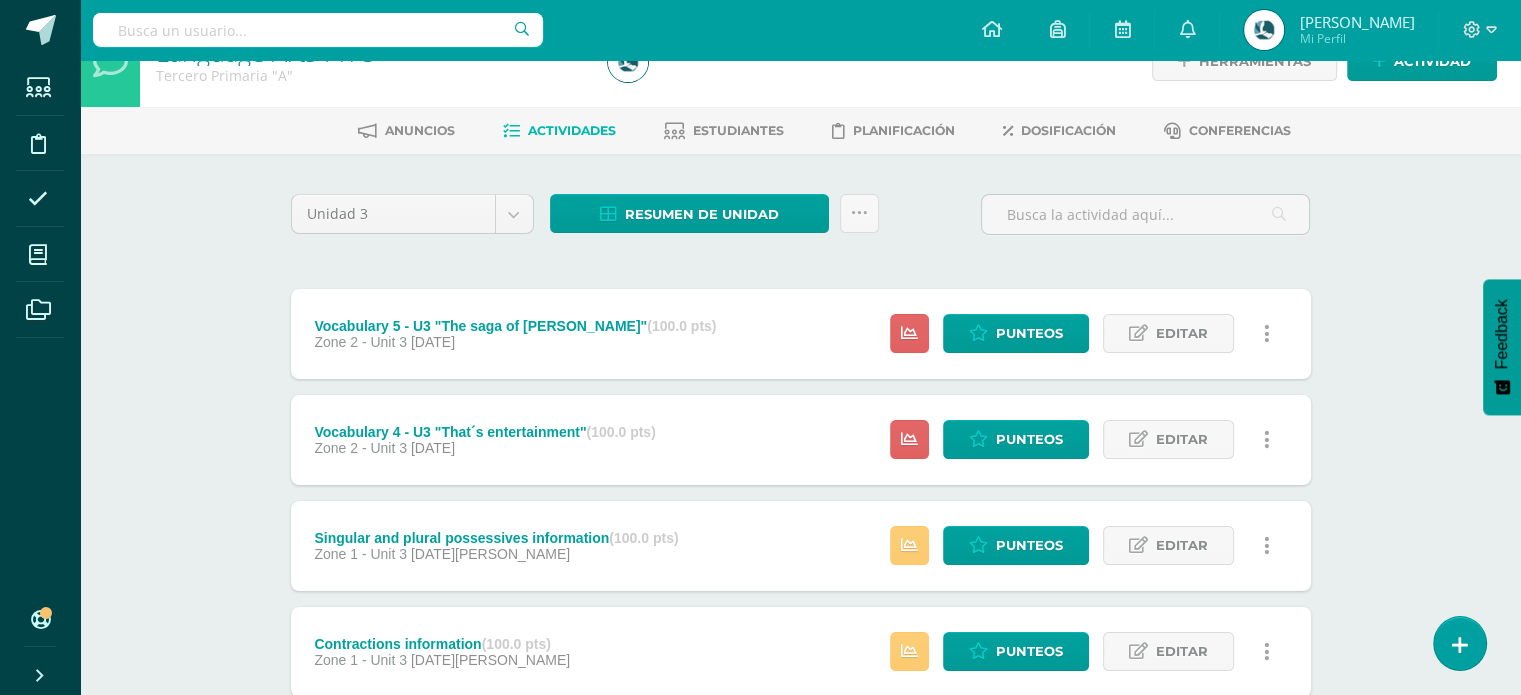 scroll, scrollTop: 0, scrollLeft: 0, axis: both 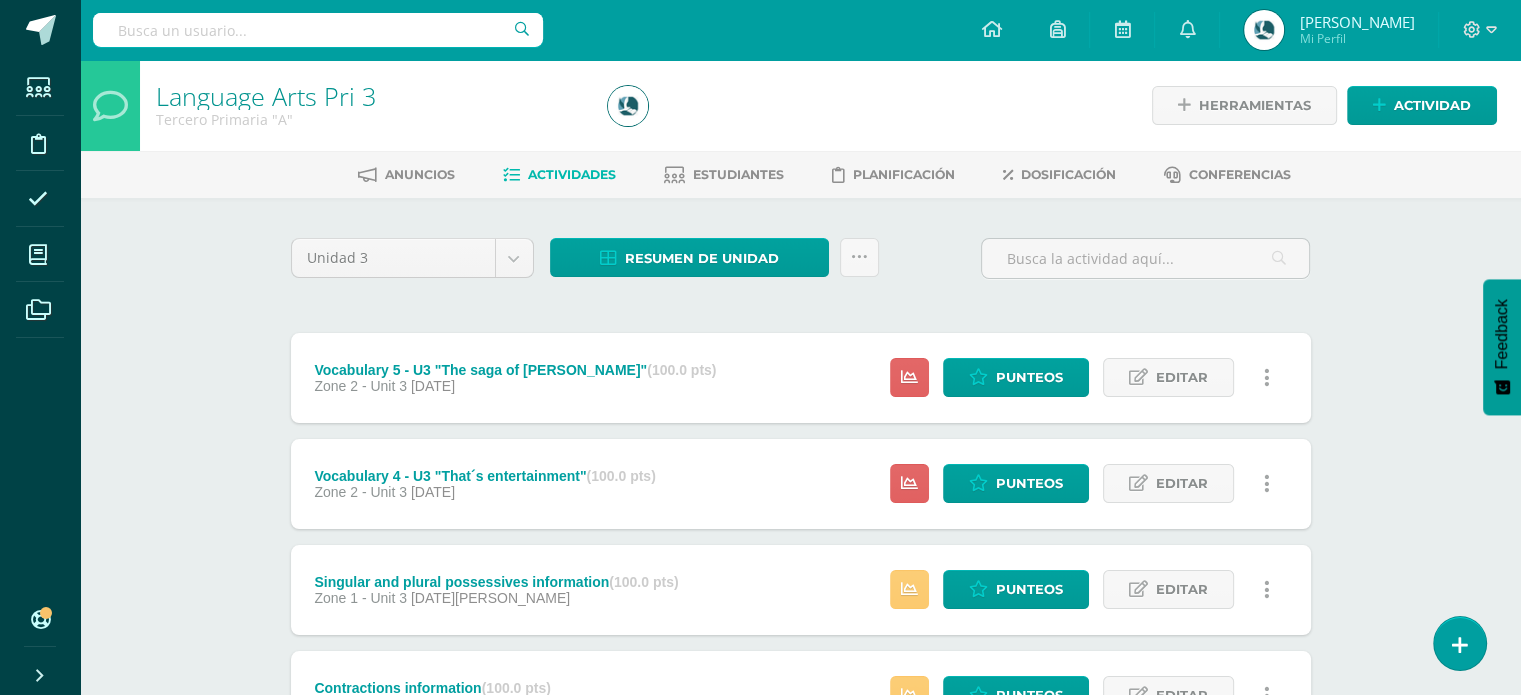 click on "Unidad 3                             Unidad 1 Unidad 2 Unidad 3 Unidad 4 Resumen de unidad
Descargar como HTML
Descargar como PDF
Descargar como XLS
Subir actividades en masa
Enviar punteos a revision
Historial de actividad
¿Estás seguro que deseas  Enviar a revisión  las notas de este curso?
Esta acción  enviará una notificación a tu supervisor y no podrás eliminar o cambiar tus notas.  Esta acción no podrá ser revertida a menos que se te conceda permiso
Cancelar
Enviar a revisión
Creación  y  Calificación   en masa.
Para poder crear actividades y calificar las mismas" at bounding box center (801, 266) 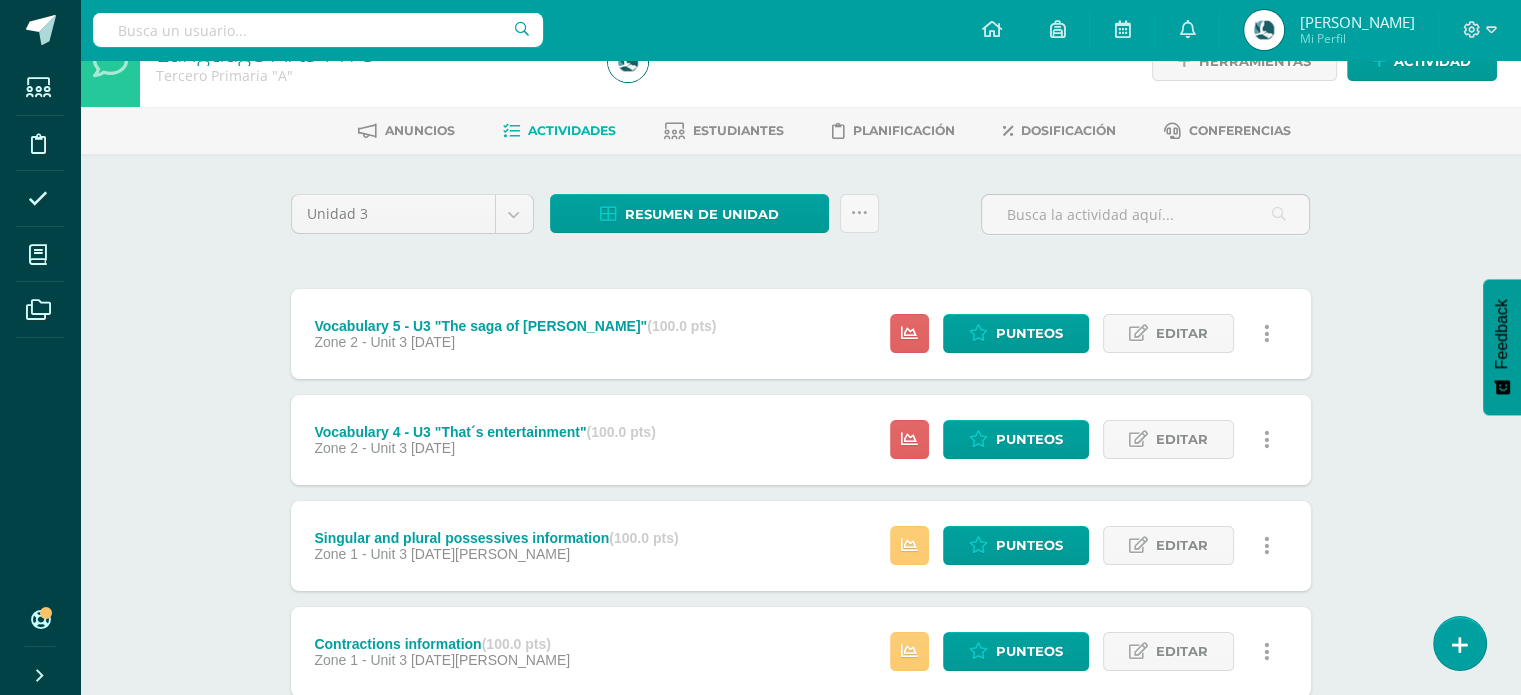 scroll, scrollTop: 0, scrollLeft: 0, axis: both 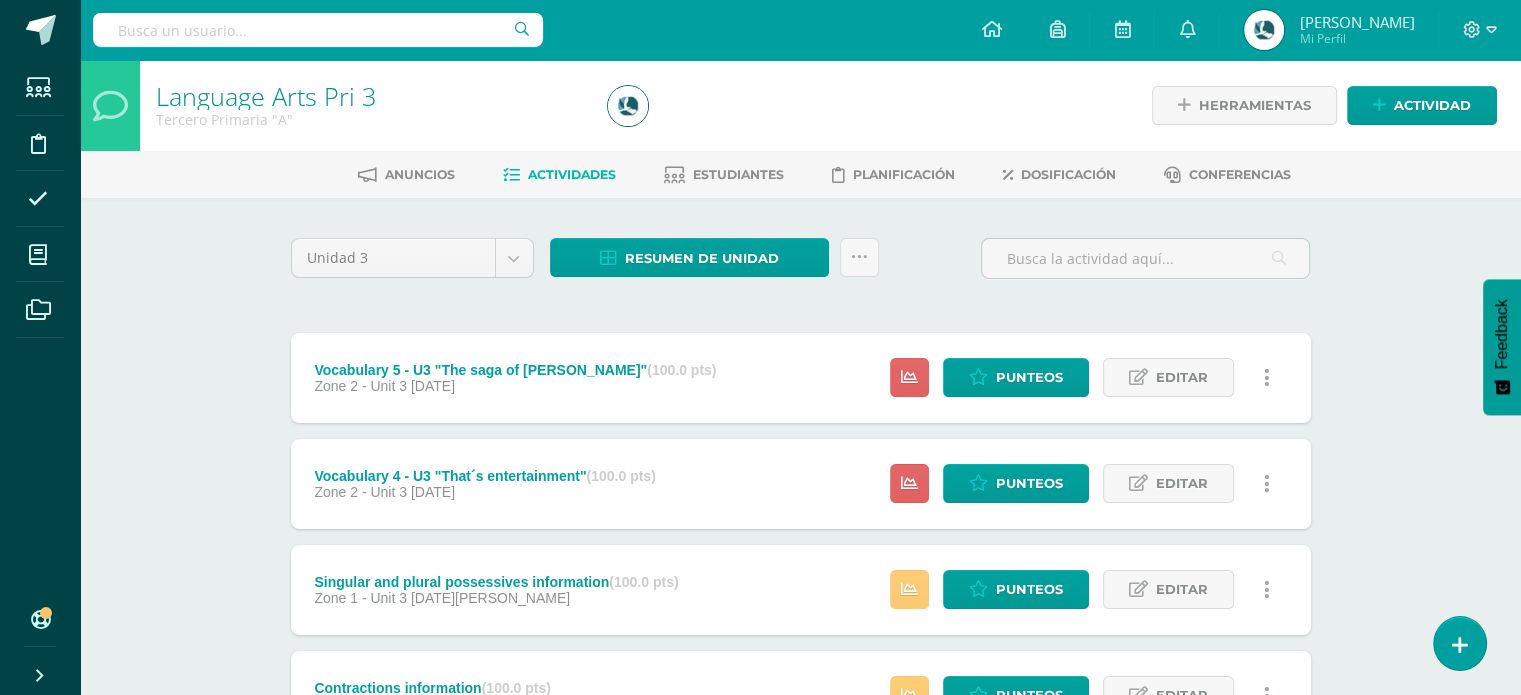 click on "Unidad 3                             Unidad 1 Unidad 2 Unidad 3 Unidad 4 Resumen de unidad
Descargar como HTML
Descargar como PDF
Descargar como XLS
Subir actividades en masa
Enviar punteos a revision
Historial de actividad
¿Estás seguro que deseas  Enviar a revisión  las notas de este curso?
Esta acción  enviará una notificación a tu supervisor y no podrás eliminar o cambiar tus notas.  Esta acción no podrá ser revertida a menos que se te conceda permiso
Cancelar
Enviar a revisión
Creación  y  Calificación   en masa.
Para poder crear actividades y calificar las mismas" at bounding box center [801, 266] 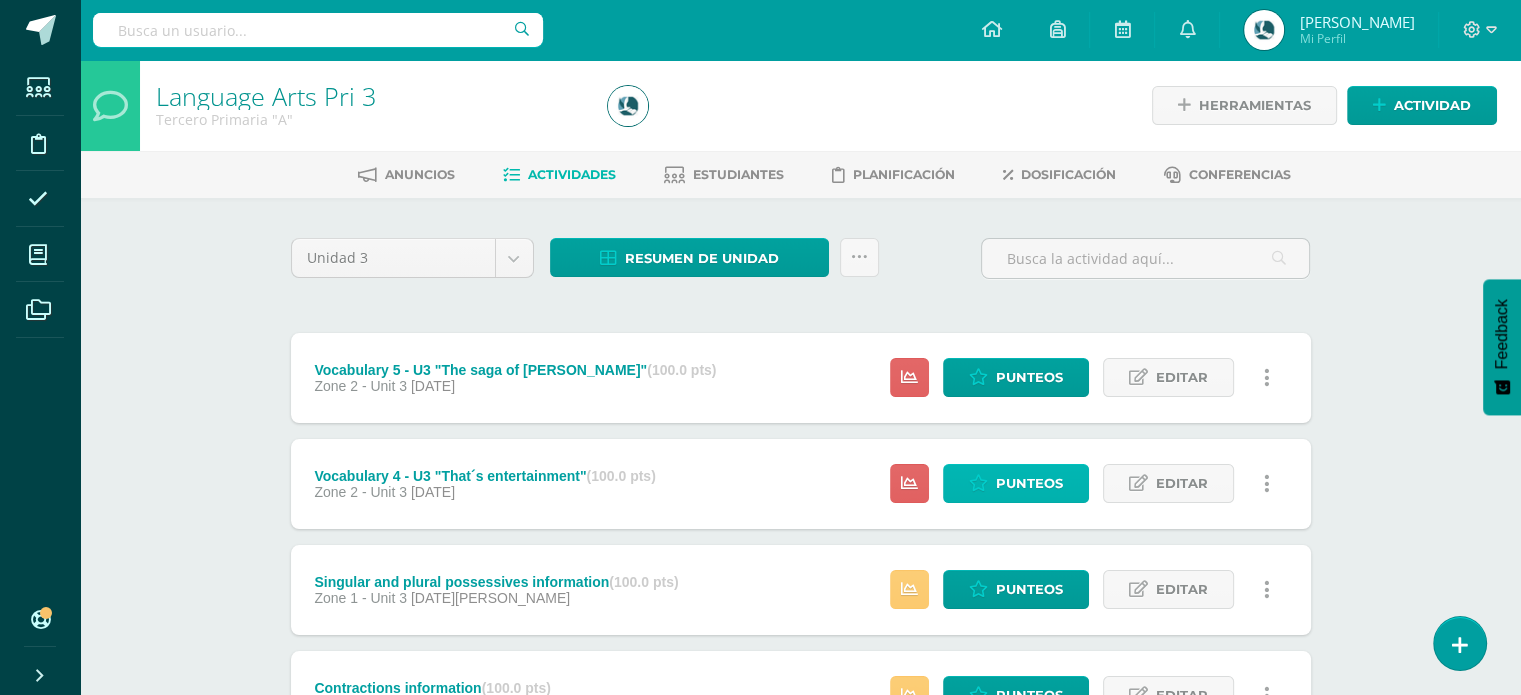 click on "Punteos" at bounding box center [1029, 483] 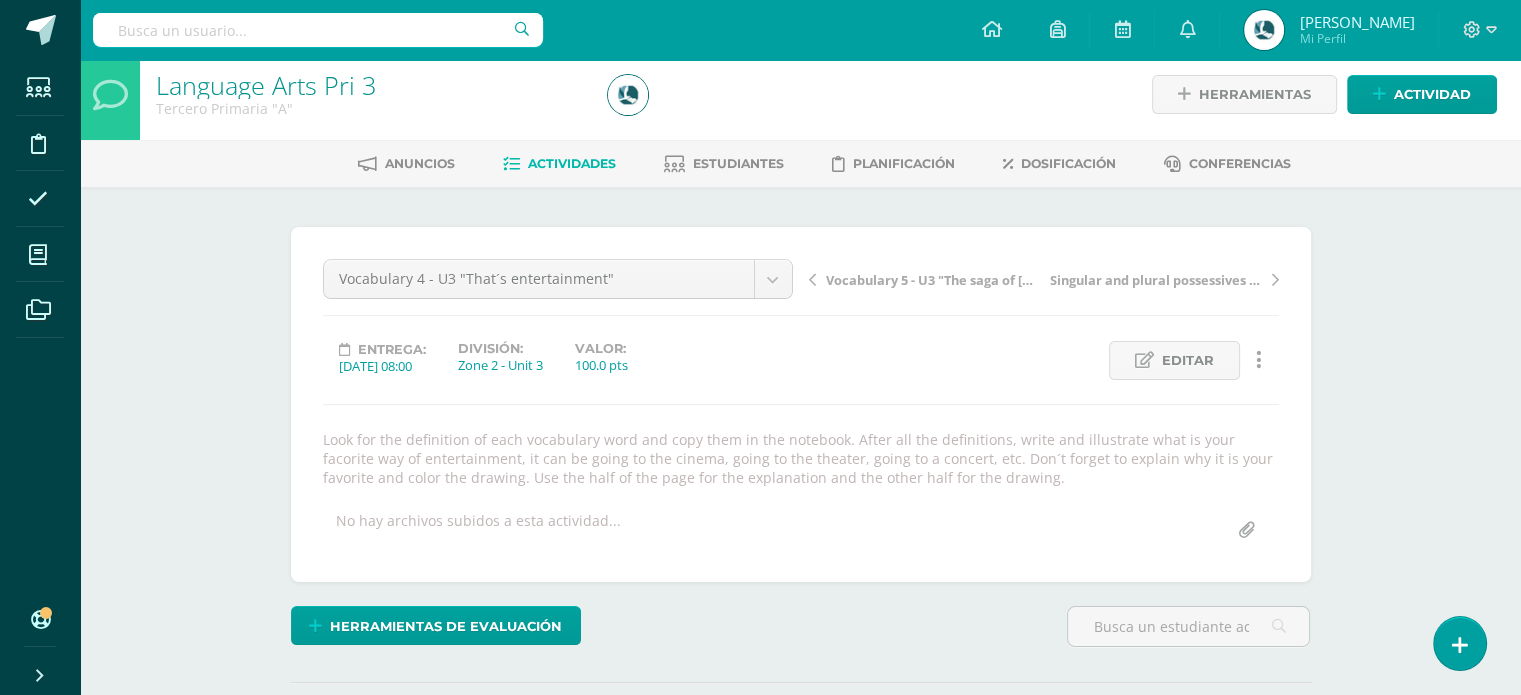 scroll, scrollTop: 0, scrollLeft: 0, axis: both 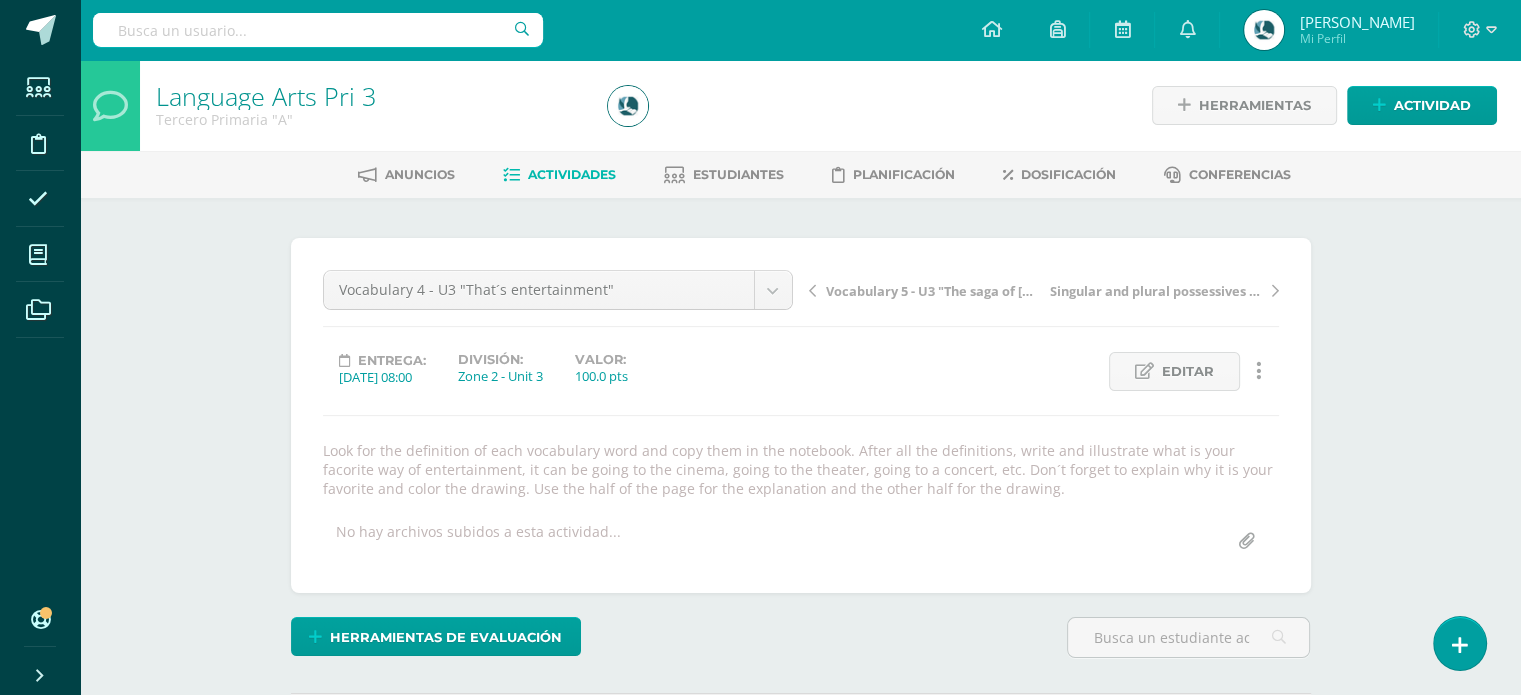 click on "Actividades" at bounding box center (559, 175) 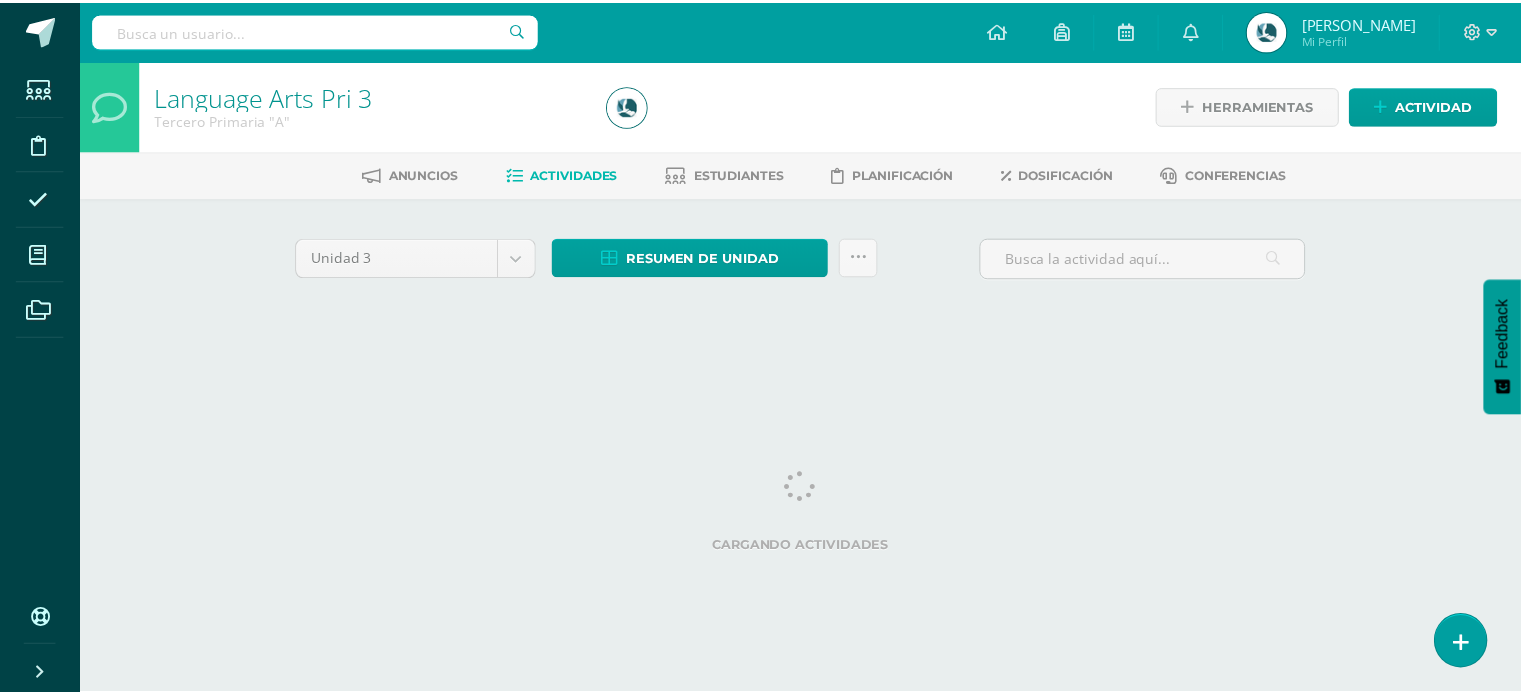 scroll, scrollTop: 0, scrollLeft: 0, axis: both 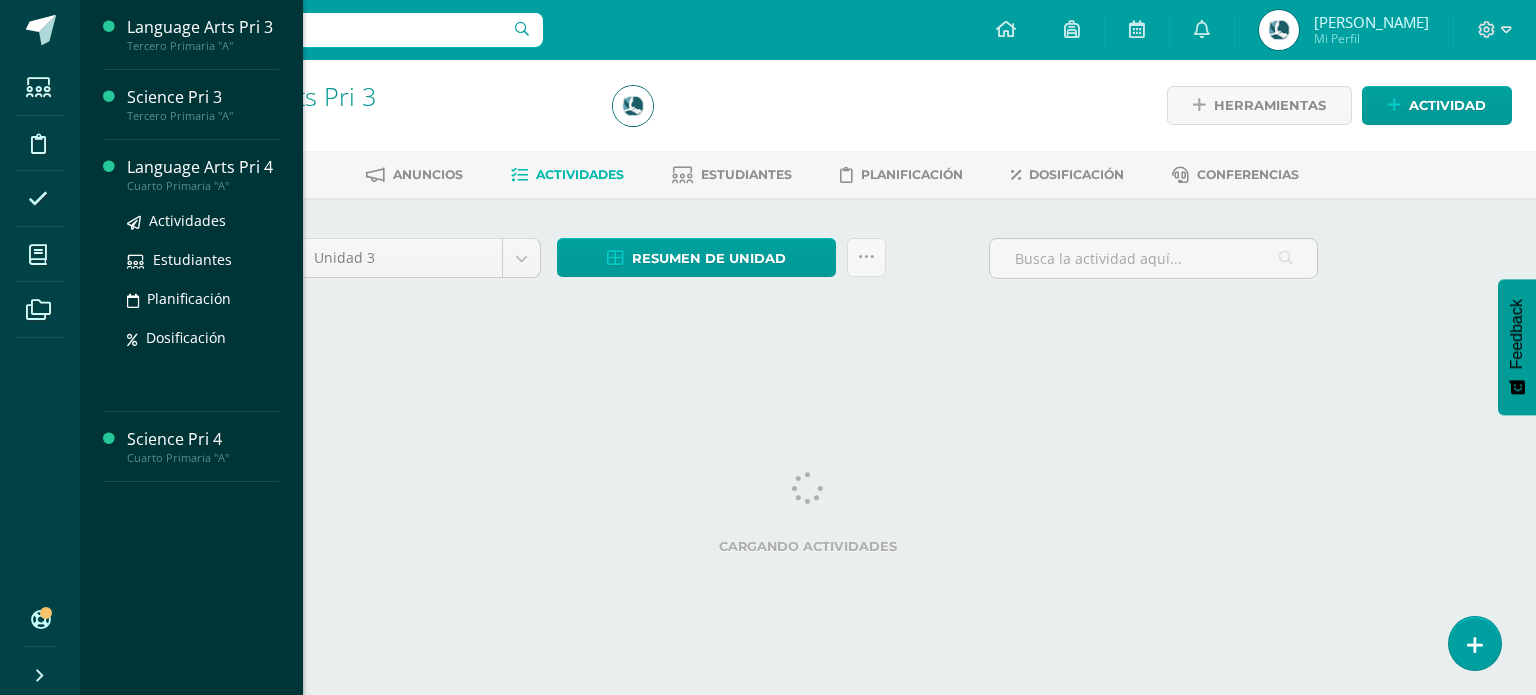click on "Language Arts  Pri 4" at bounding box center (203, 167) 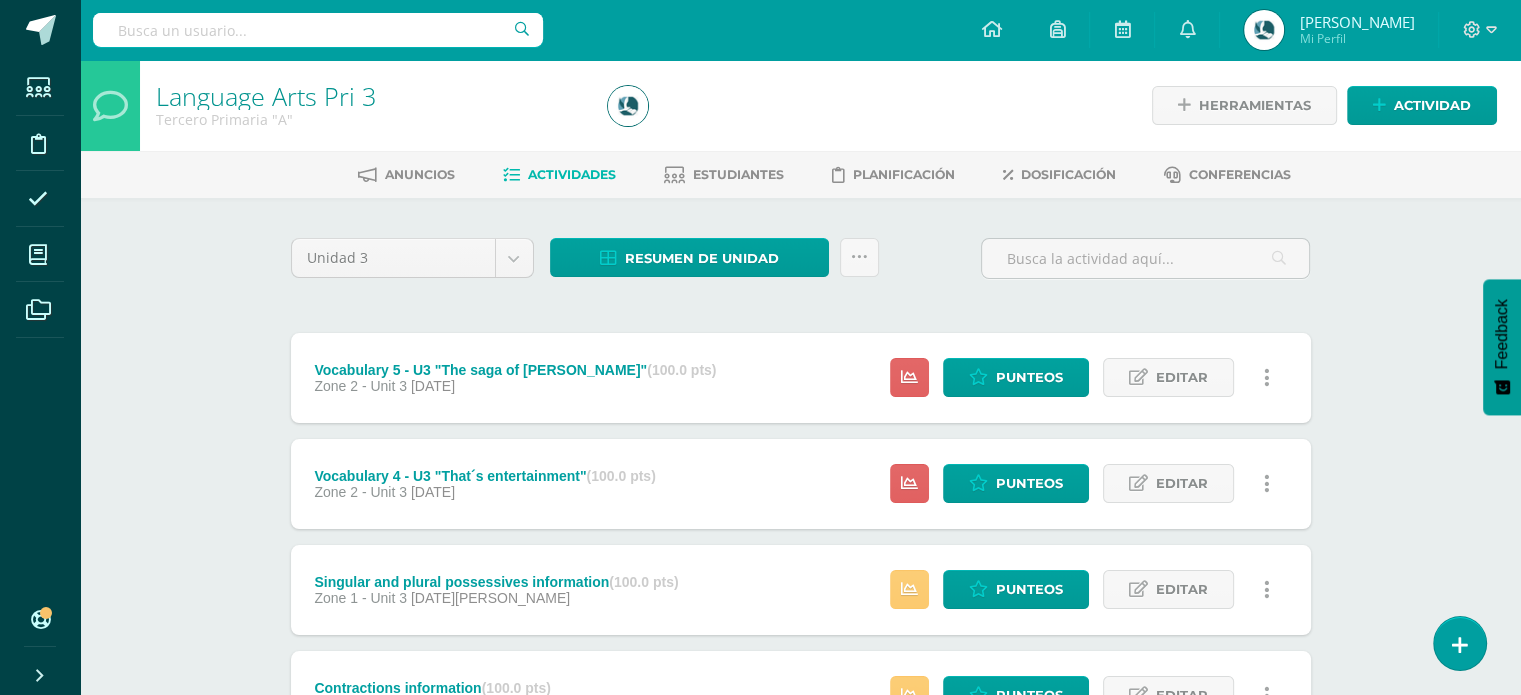 click on "Unidad 3                             Unidad 1 Unidad 2 Unidad 3 Unidad 4" at bounding box center [412, 266] 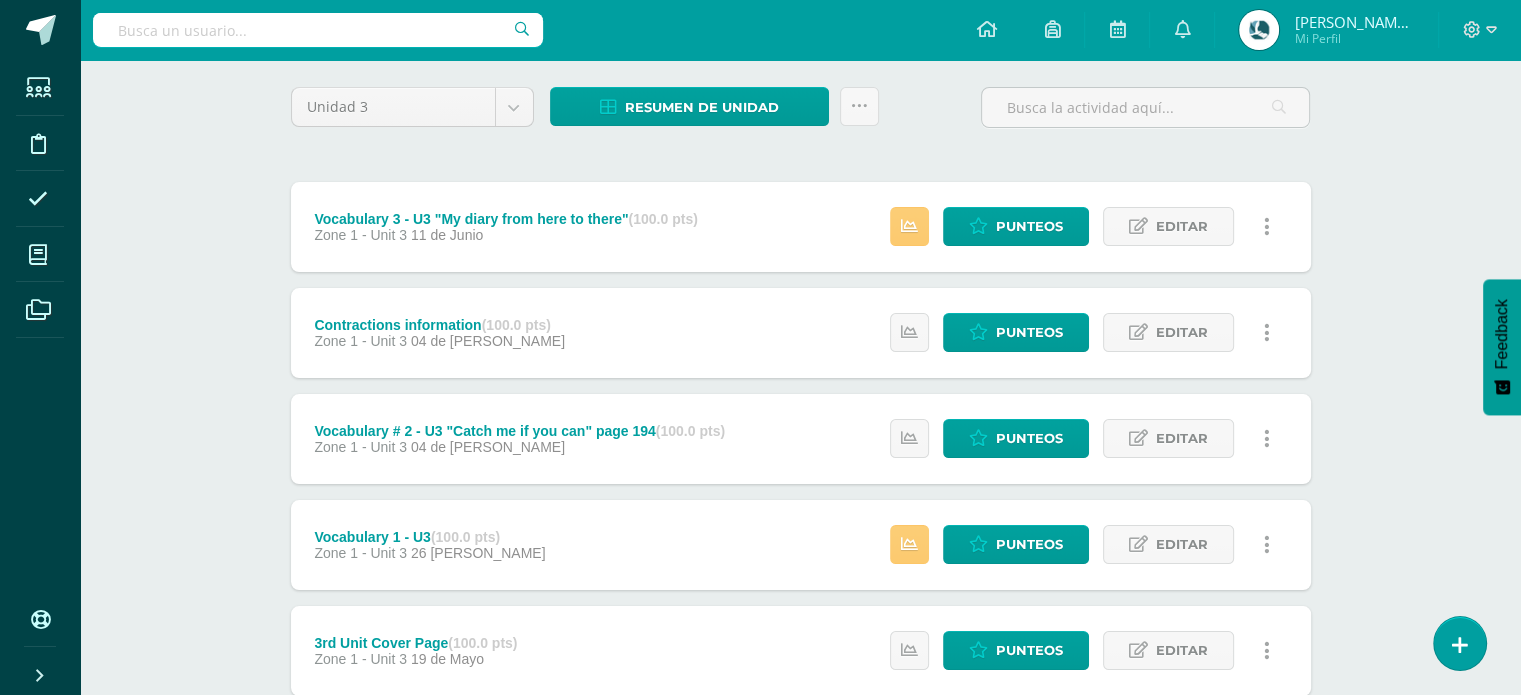 scroll, scrollTop: 0, scrollLeft: 0, axis: both 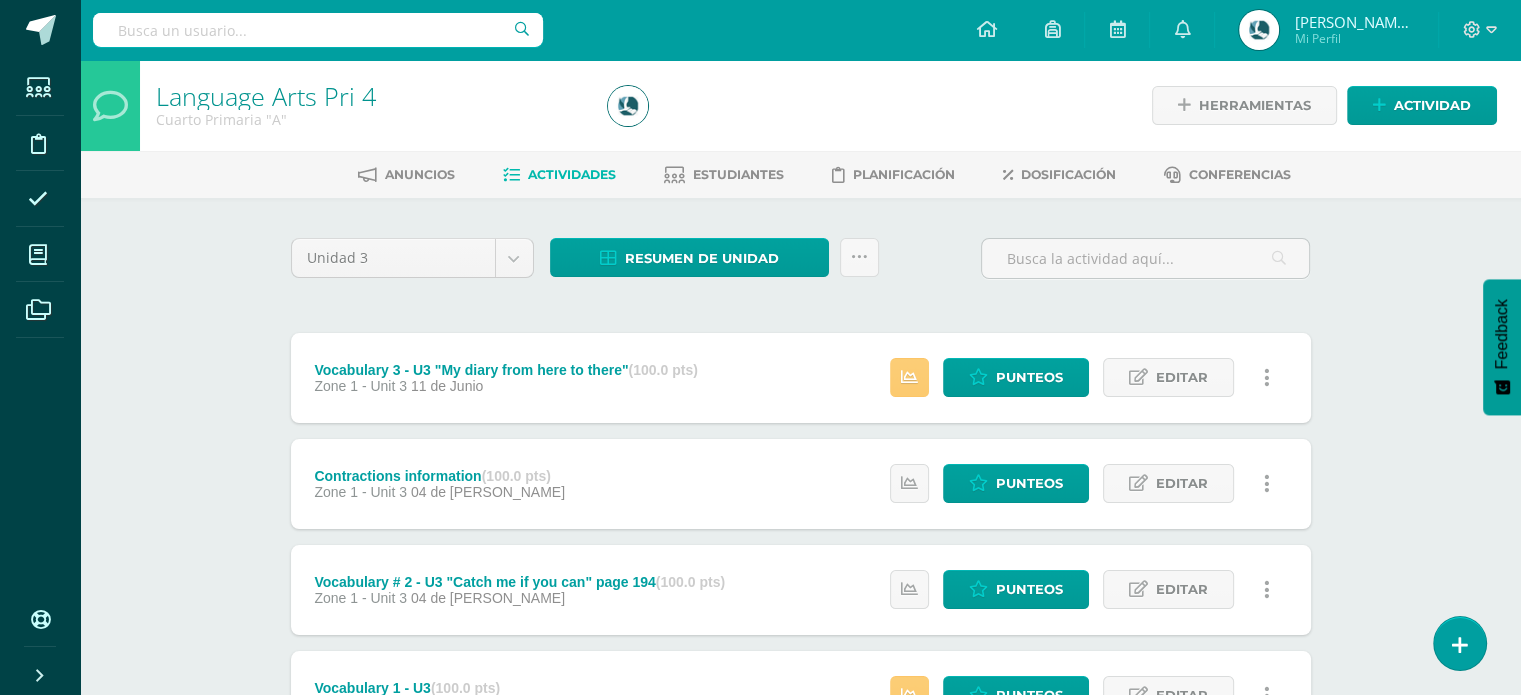 click on "Herramientas
Detalle de asistencias
Actividad" at bounding box center [1279, 105] 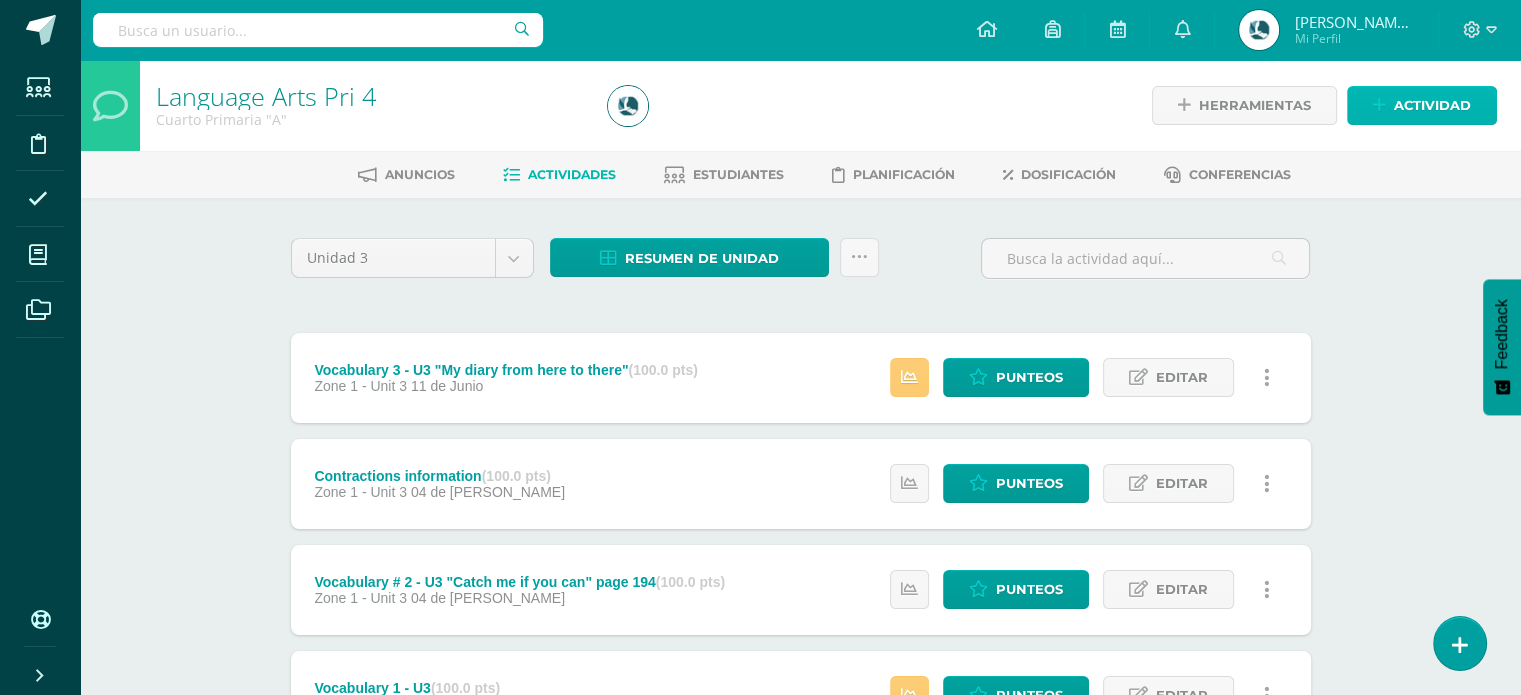 click on "Actividad" at bounding box center [1432, 105] 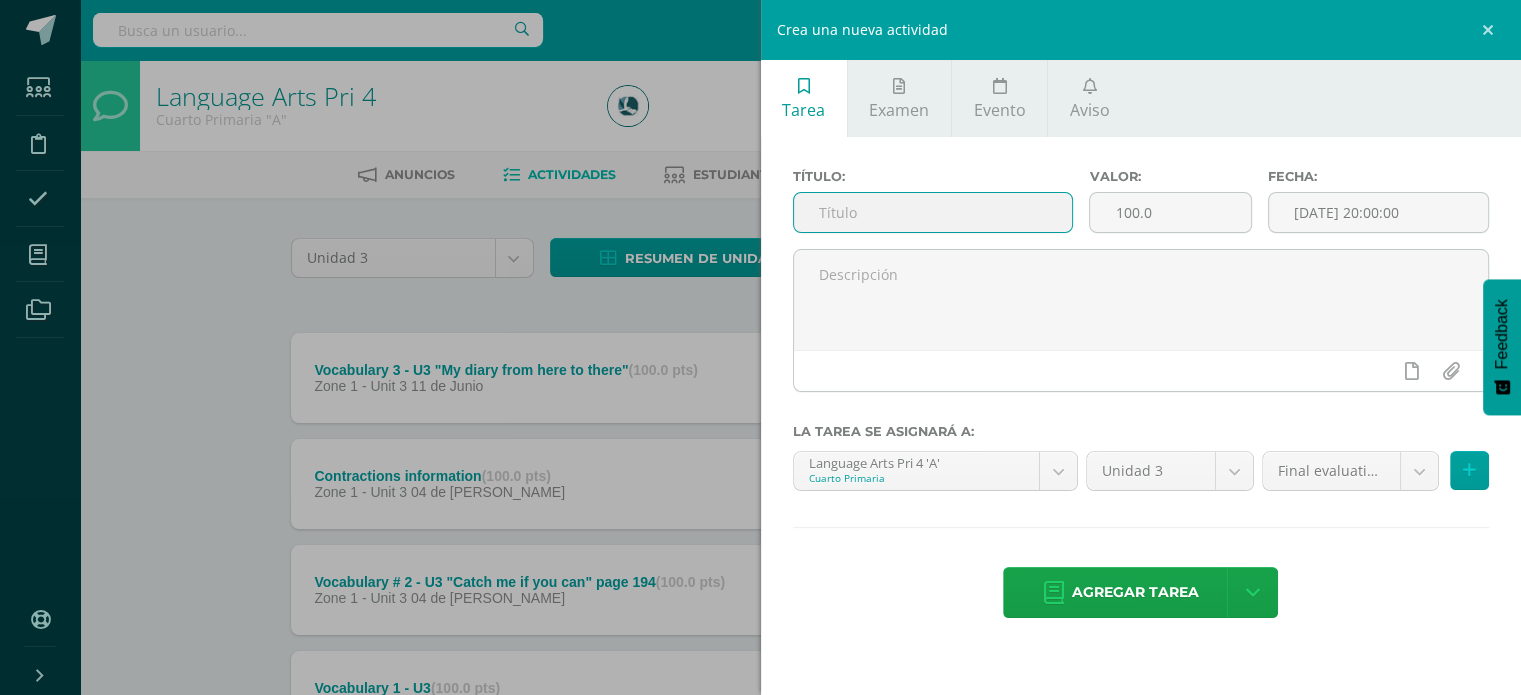 click at bounding box center [933, 212] 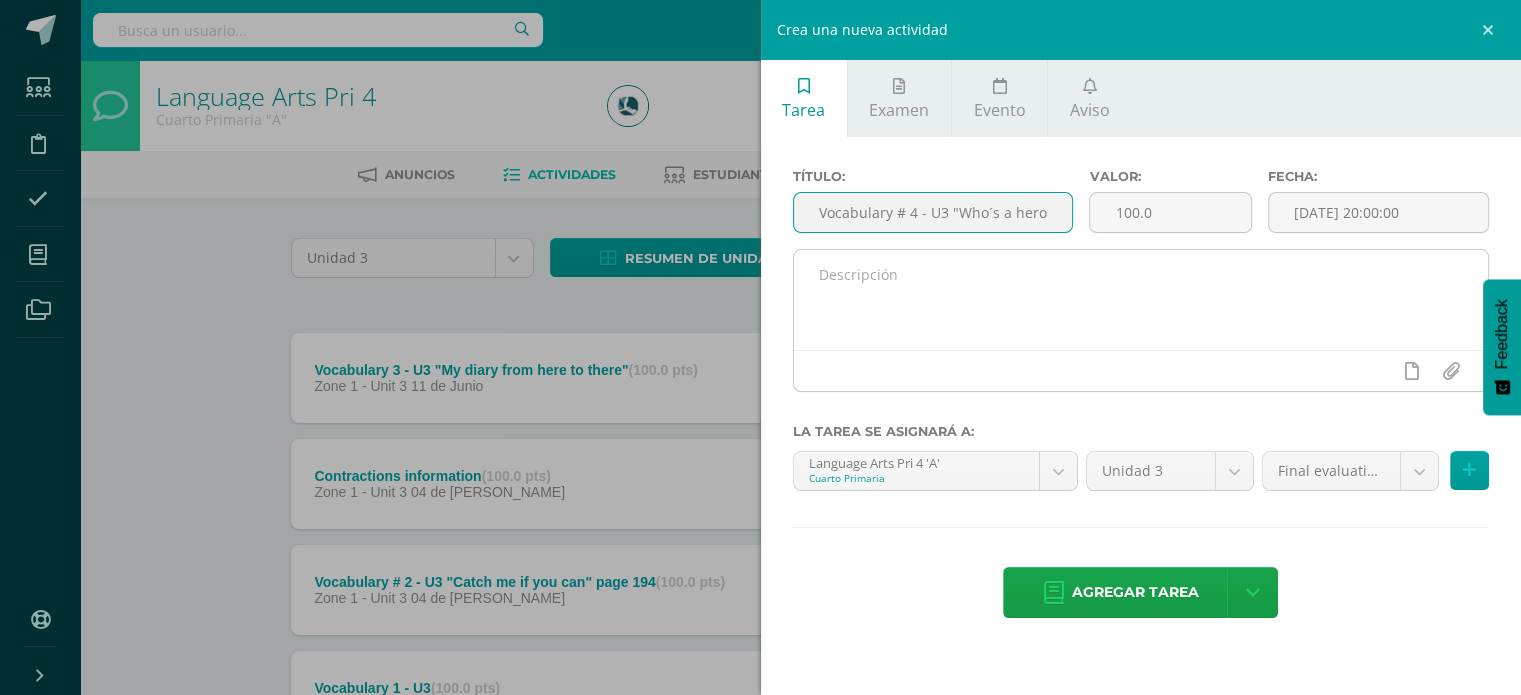 type on "Vocabulary # 4 - U3 "Who´s a hero"" 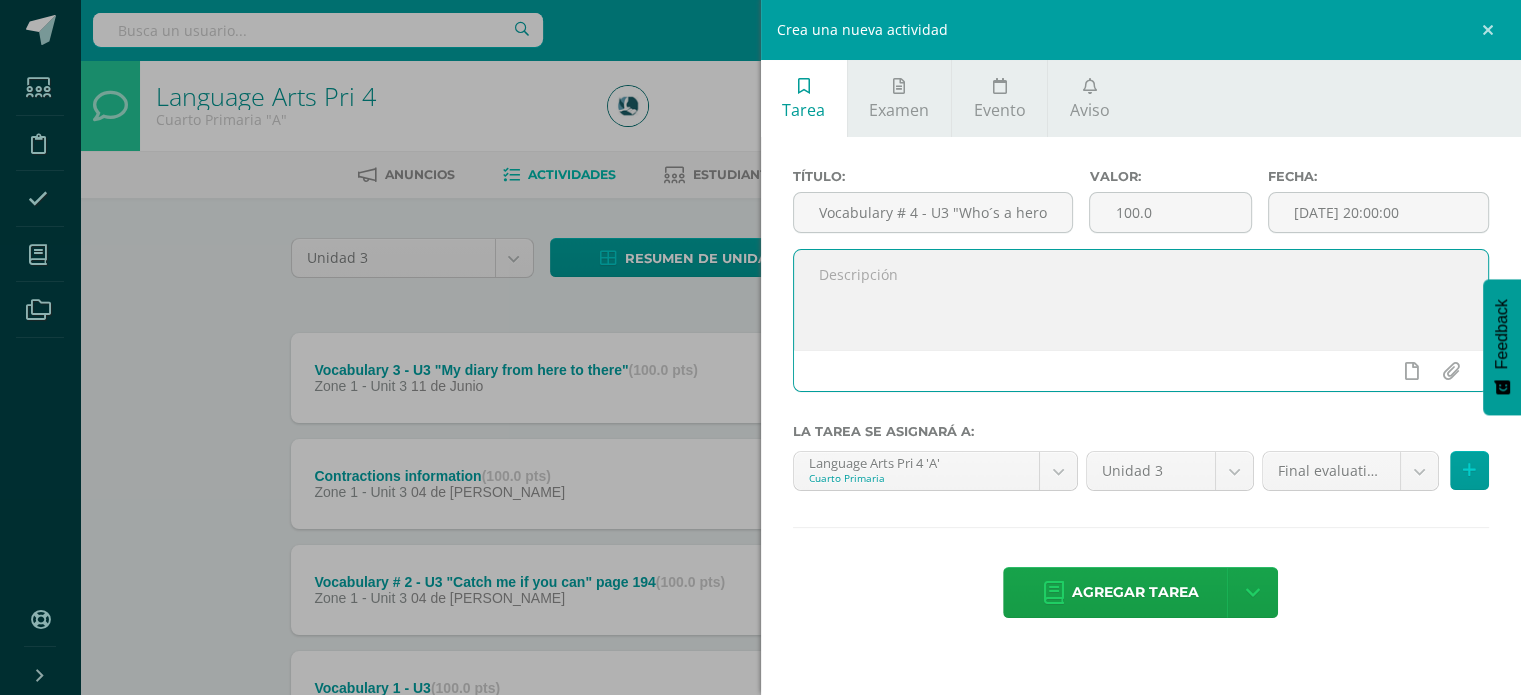 click at bounding box center [1141, 300] 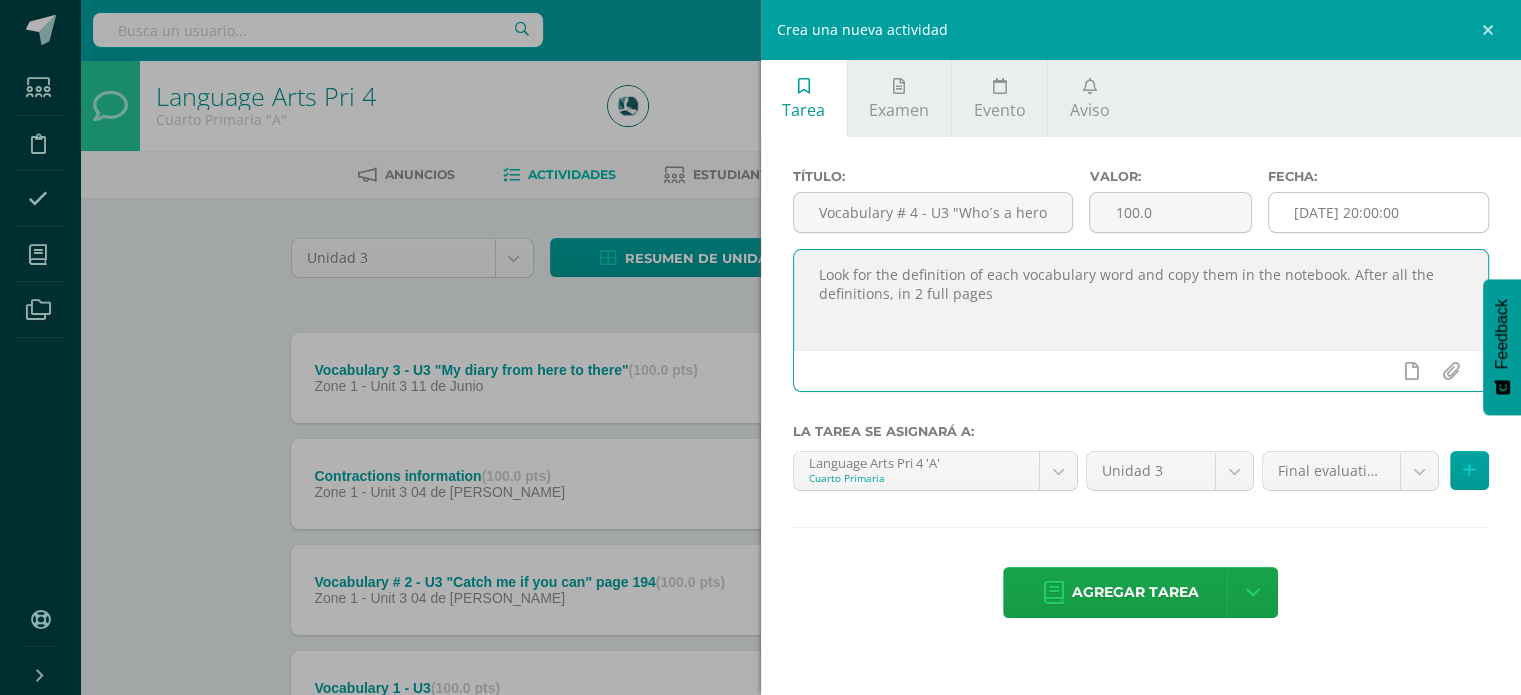 type on "Look for the definition of each vocabulary word and copy them in the notebook. After all the definitions, in 2 full pages" 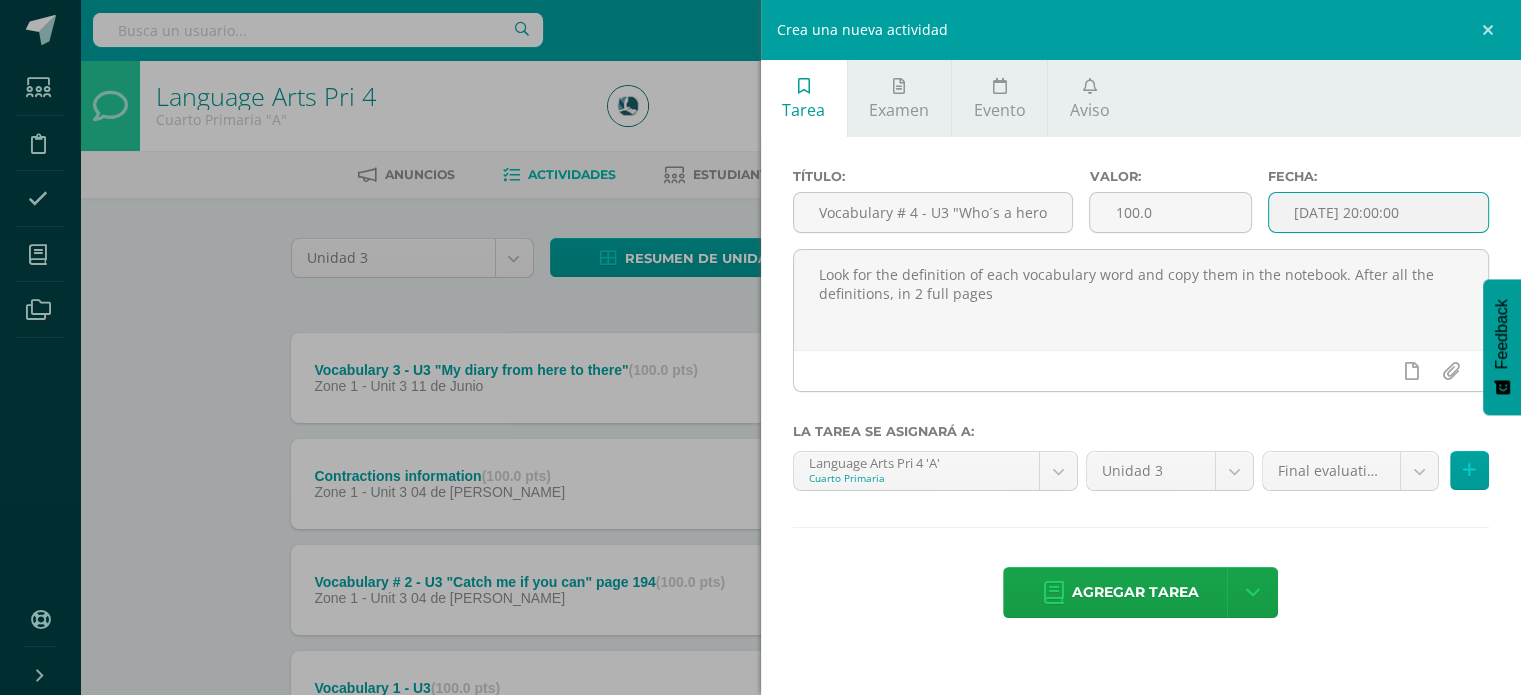 click on "[DATE] 20:00:00" at bounding box center [1379, 212] 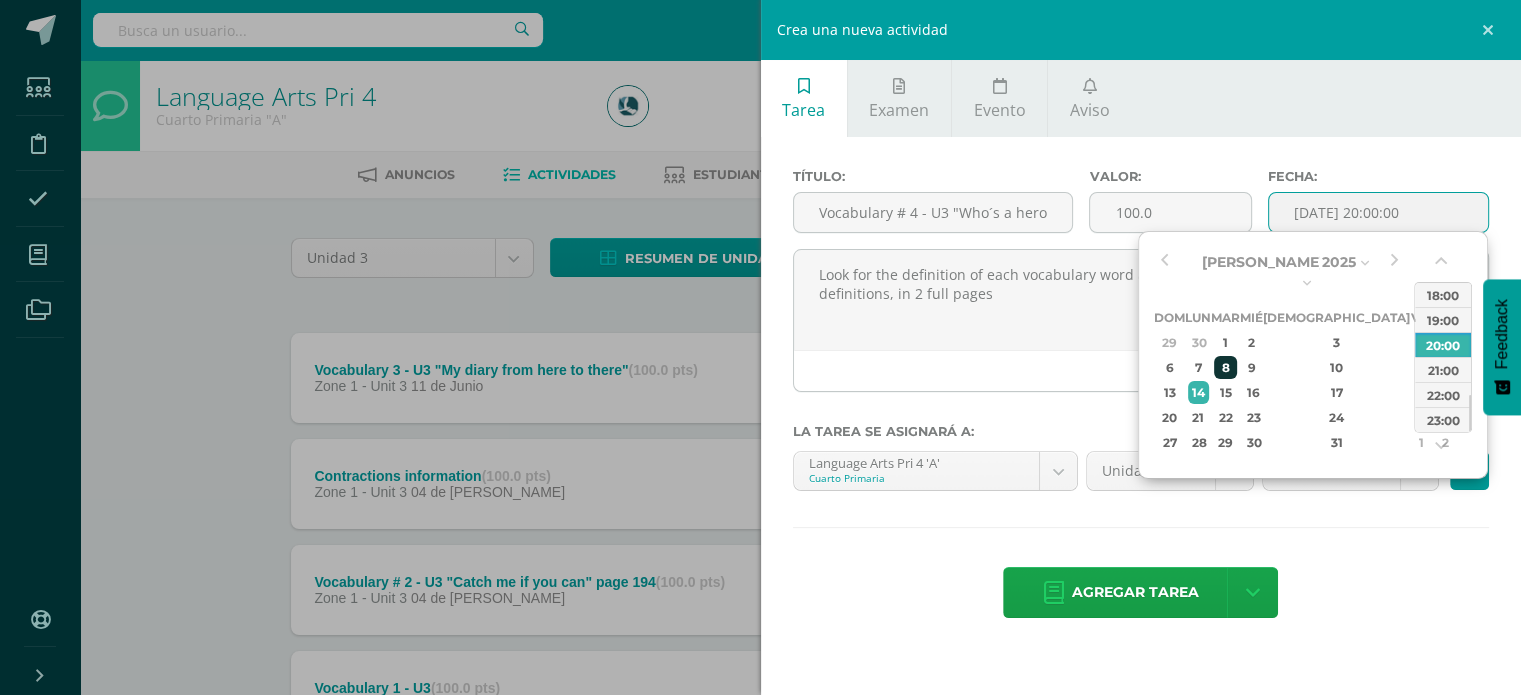 click on "8" at bounding box center (1225, 367) 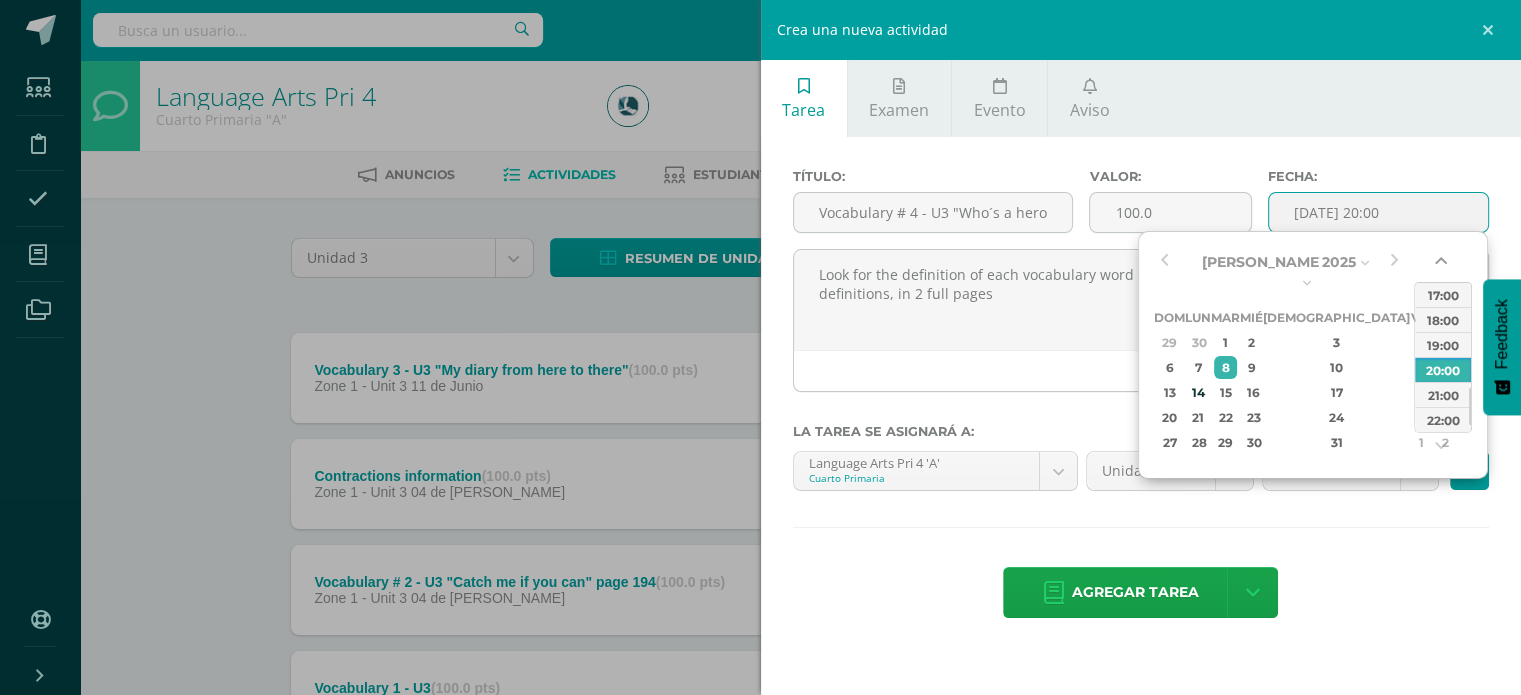 click at bounding box center [1443, 265] 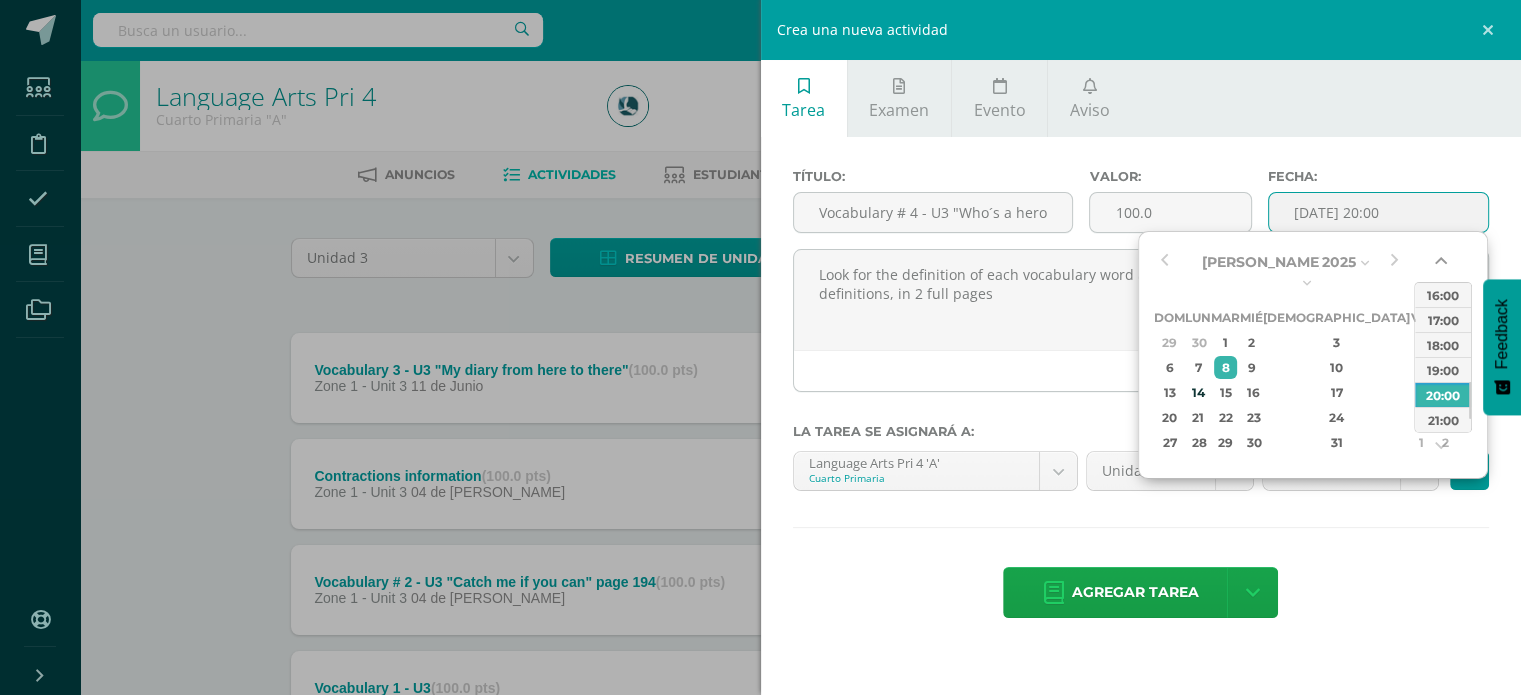 click at bounding box center [1443, 265] 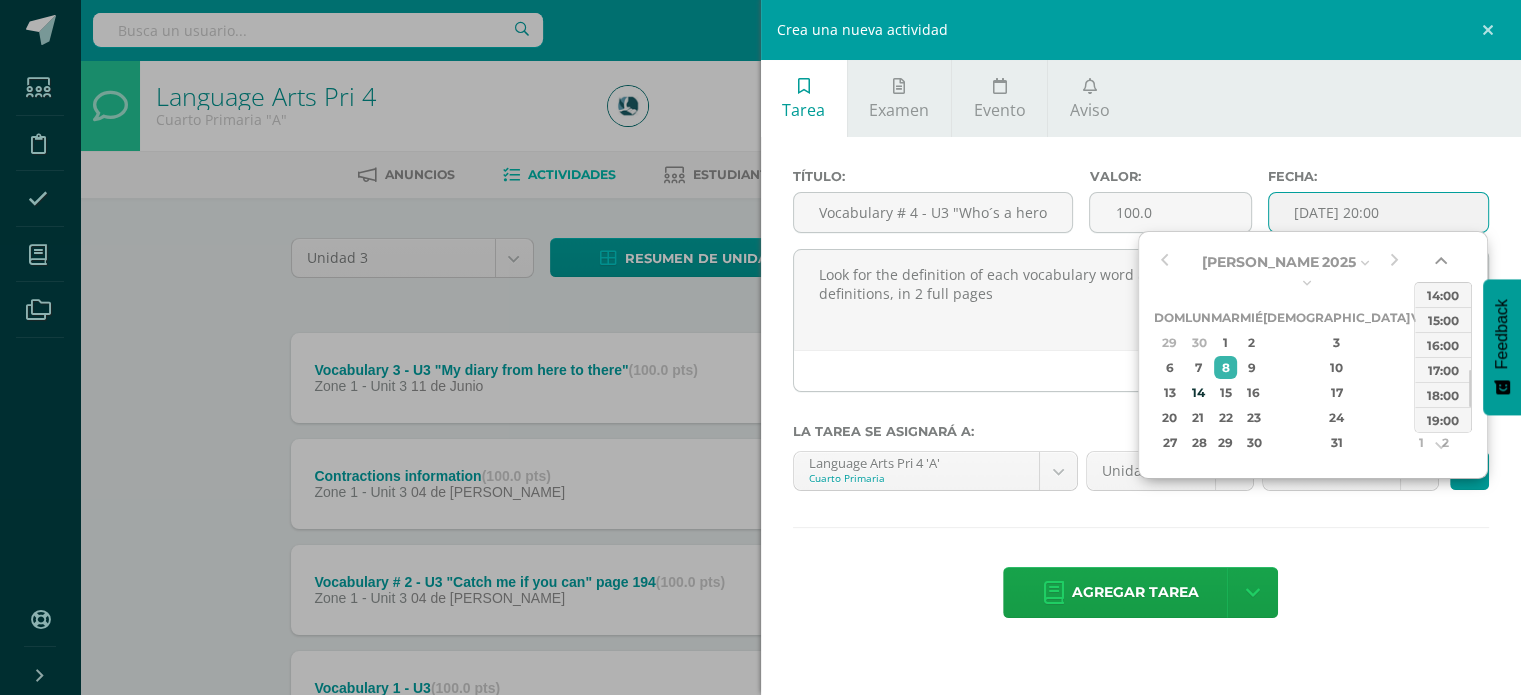 click at bounding box center [1443, 265] 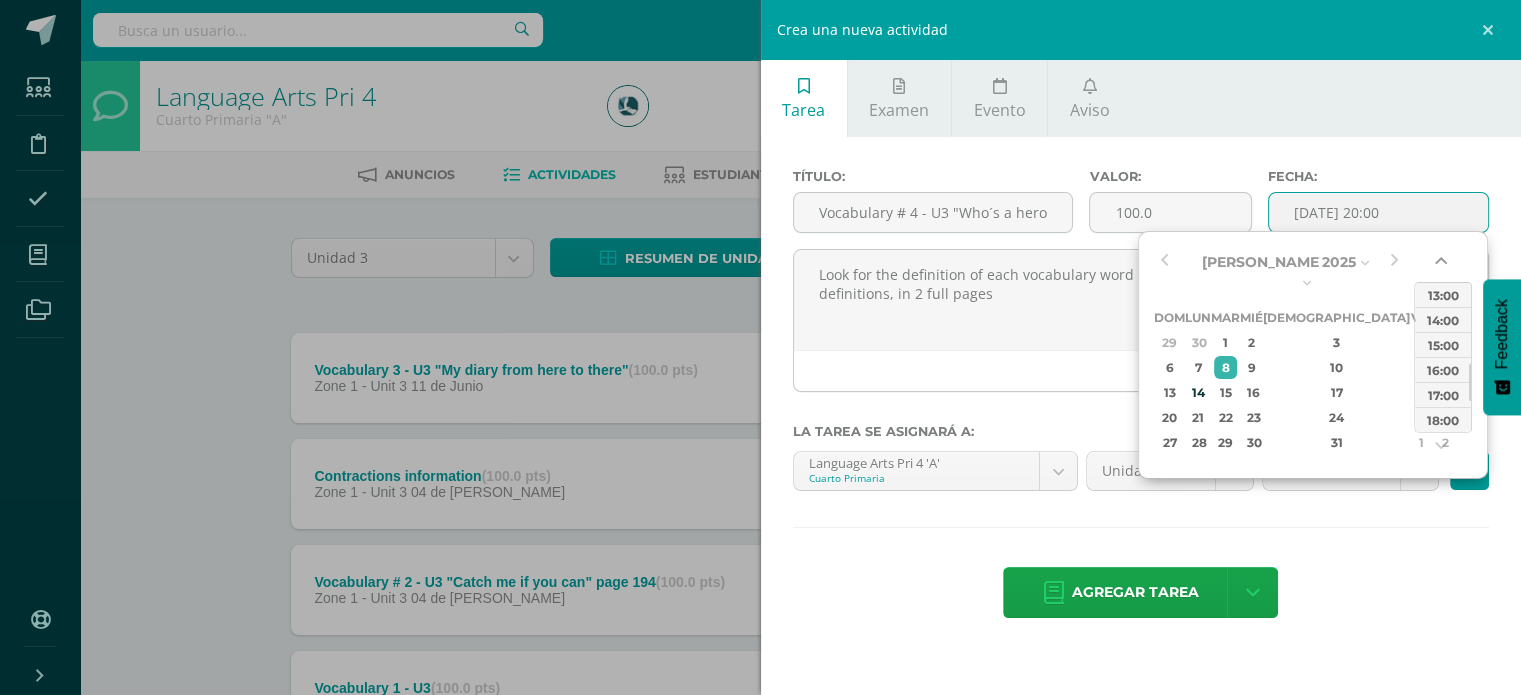click at bounding box center (1443, 265) 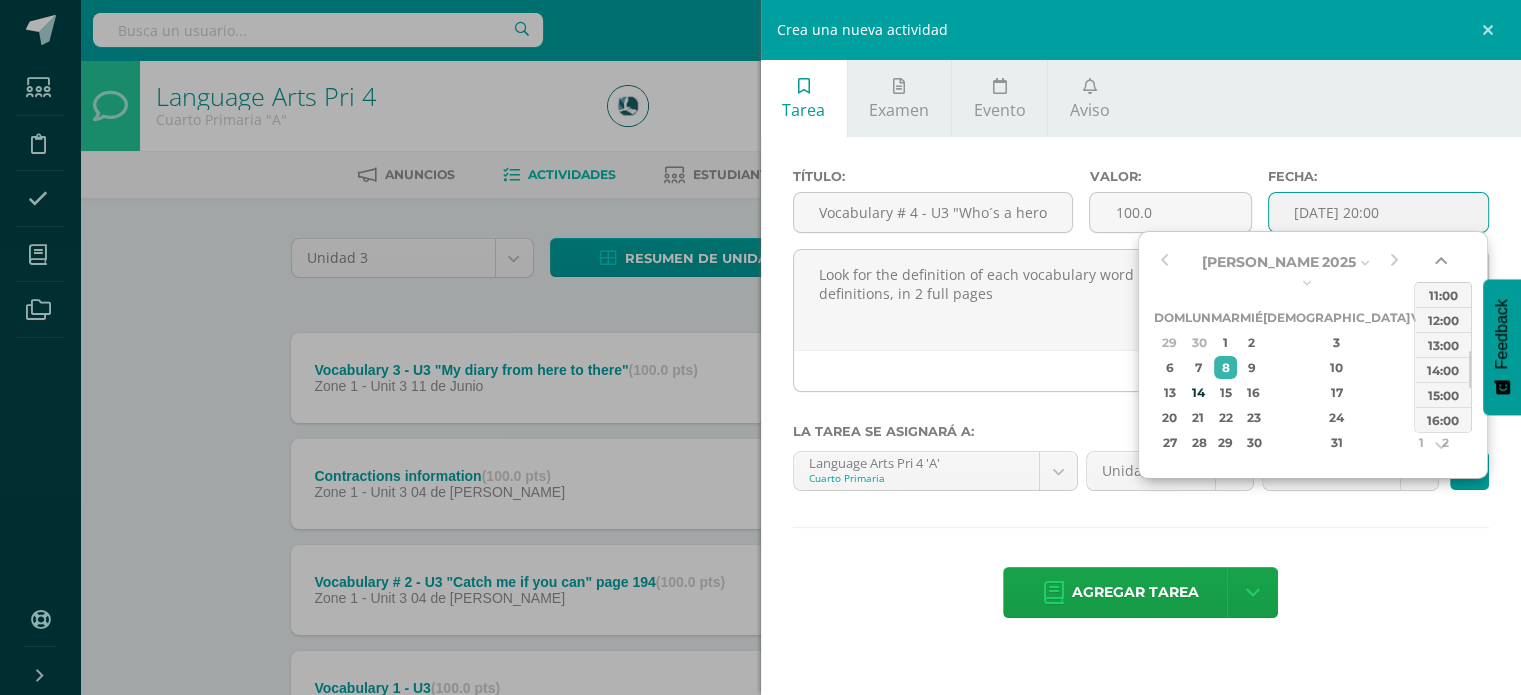 click at bounding box center (1443, 265) 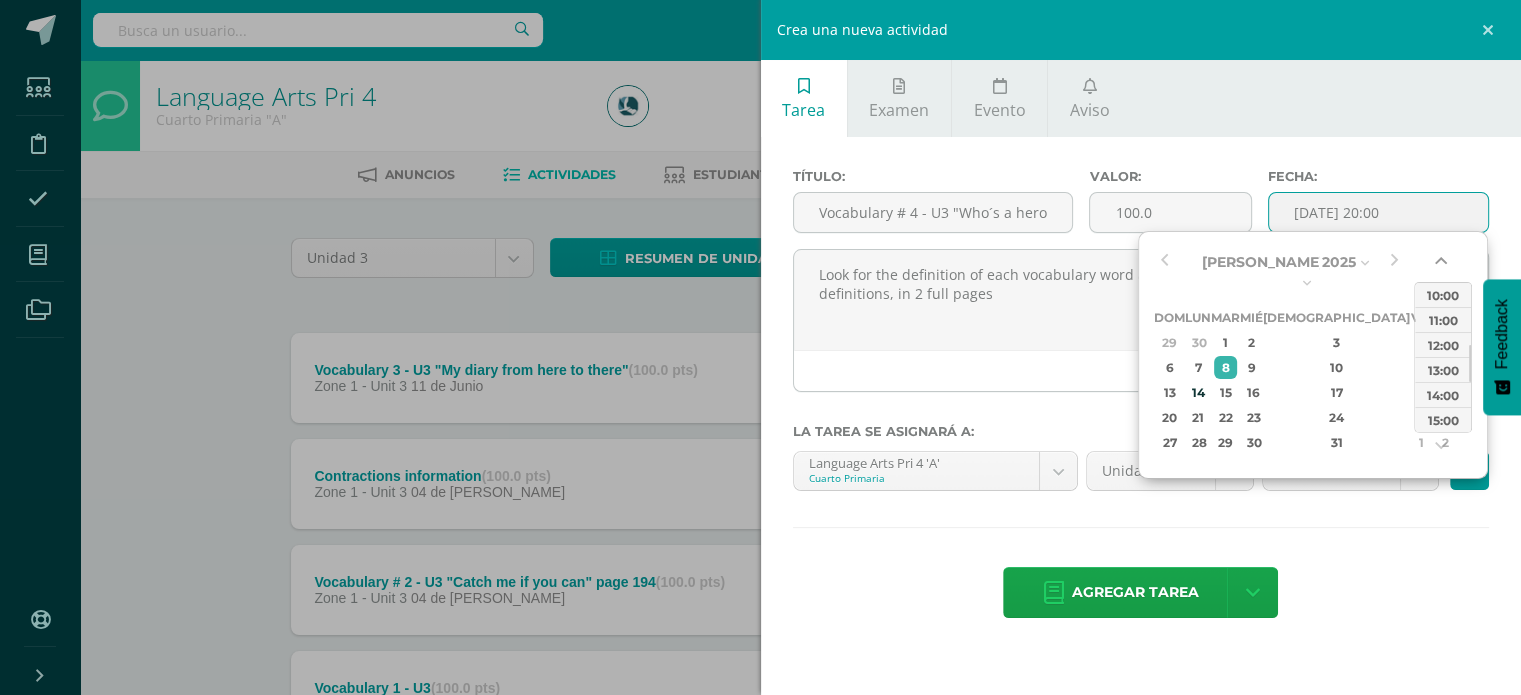 click at bounding box center (1443, 265) 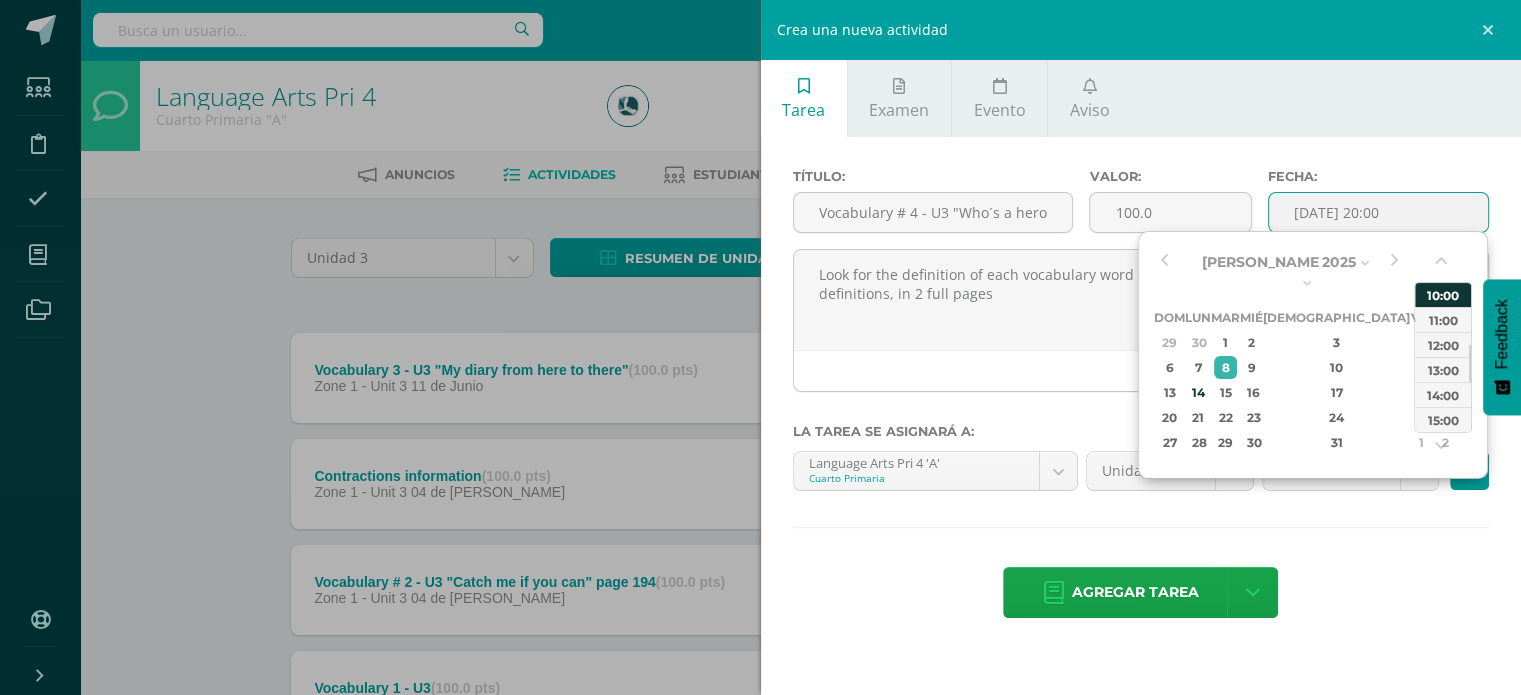 click on "10:00" at bounding box center (1443, 294) 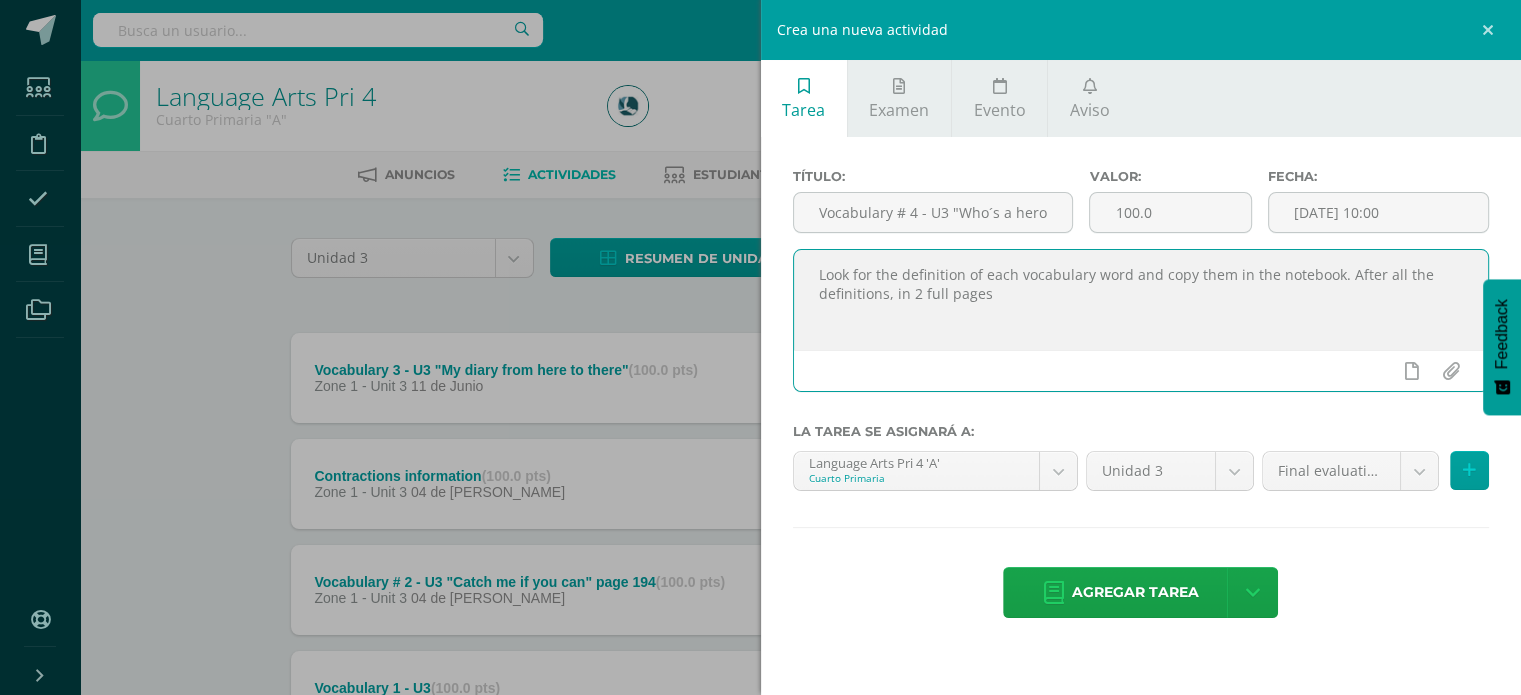 click on "Look for the definition of each vocabulary word and copy them in the notebook. After all the definitions, in 2 full pages" at bounding box center [1141, 300] 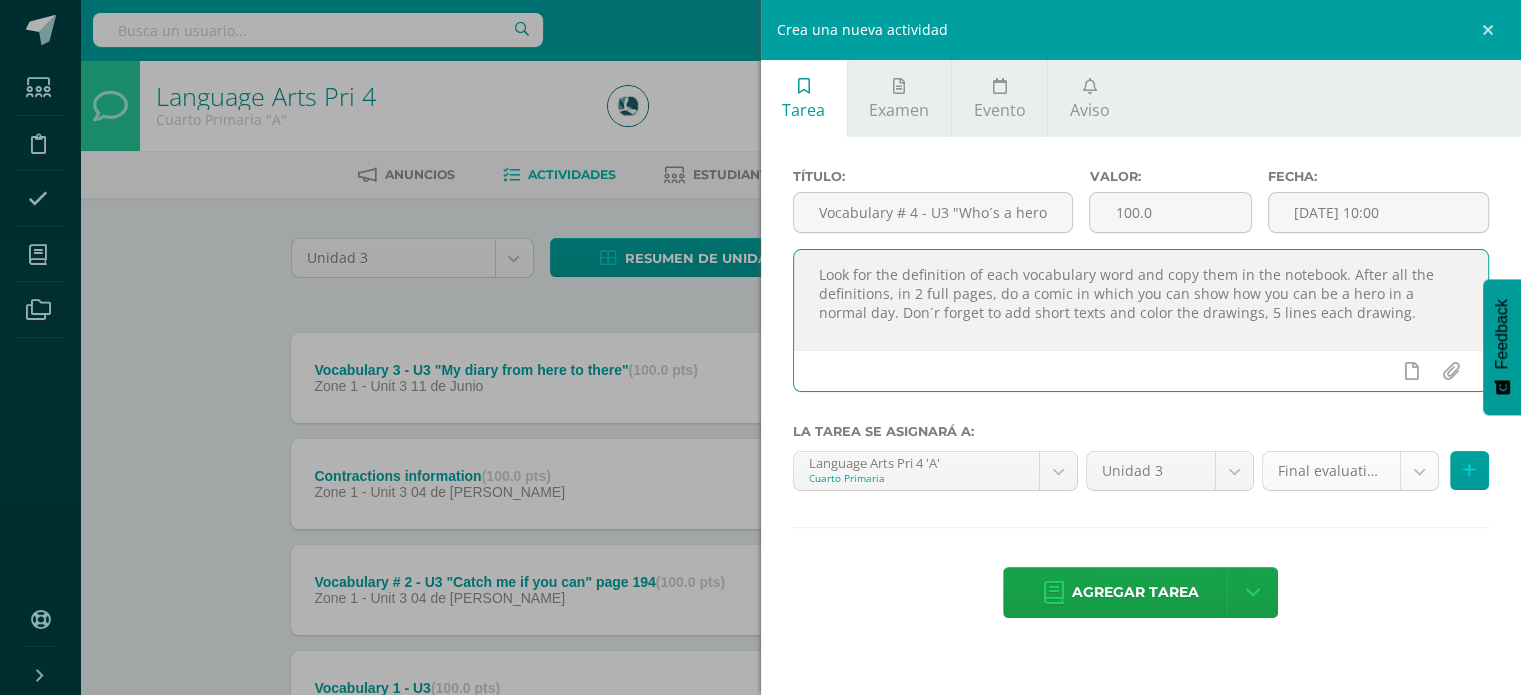type on "Look for the definition of each vocabulary word and copy them in the notebook. After all the definitions, in 2 full pages, do a comic in which you can show how you can be a hero in a normal day. Don´r forget to add short texts and color the drawings, 5 lines each drawing." 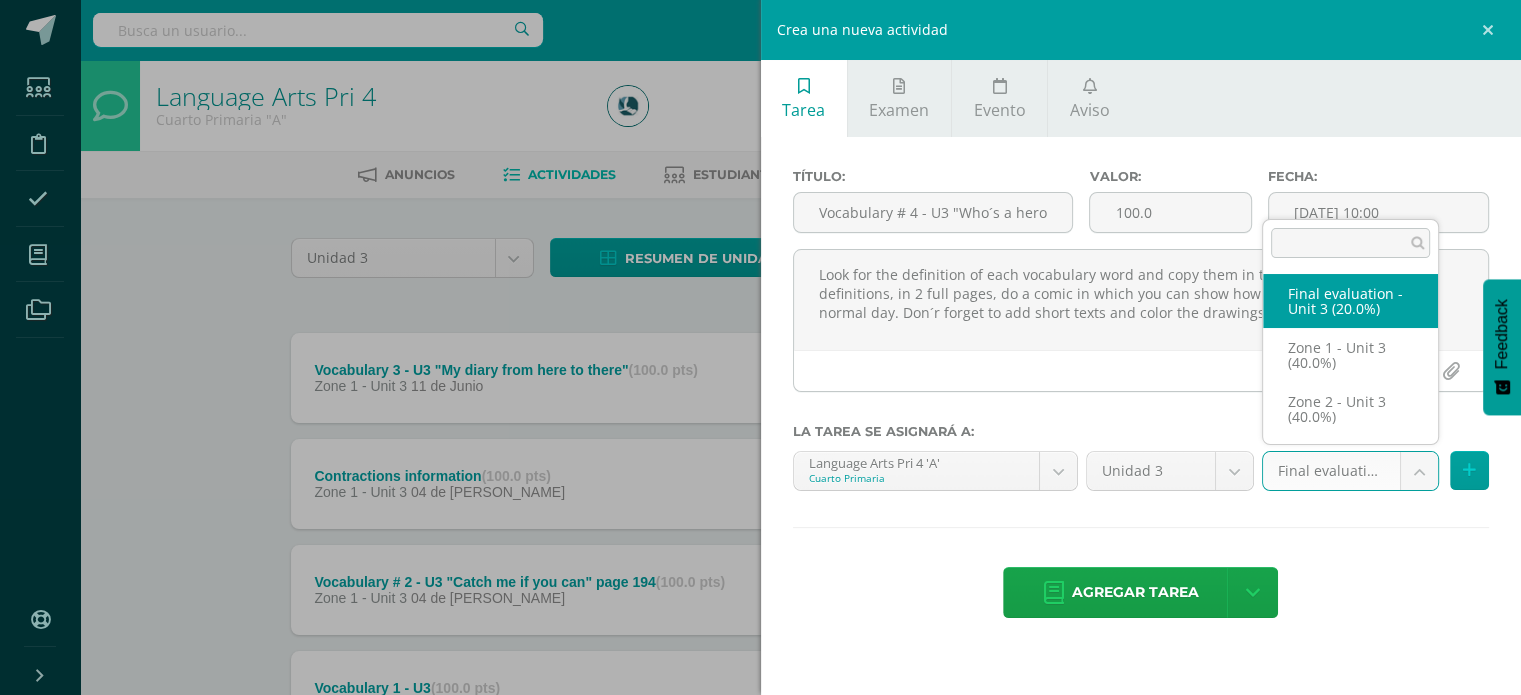 click on "Estudiantes Disciplina Asistencia Mis cursos Archivos Soporte
Centro de ayuda
Últimas actualizaciones
10+ Cerrar panel
Language Arts  Pri 3
Tercero
Primaria
"A"
Actividades Estudiantes Planificación Dosificación
Science  Pri 3
Tercero
Primaria
"A"
Actividades Estudiantes Planificación Dosificación
Language Arts  Pri 4
Cuarto
Primaria
"A"
Actividades Estudiantes Planificación Dosificación
Science  Pri 4
Actividades Estudiantes Planificación Dosificación" at bounding box center (760, 490) 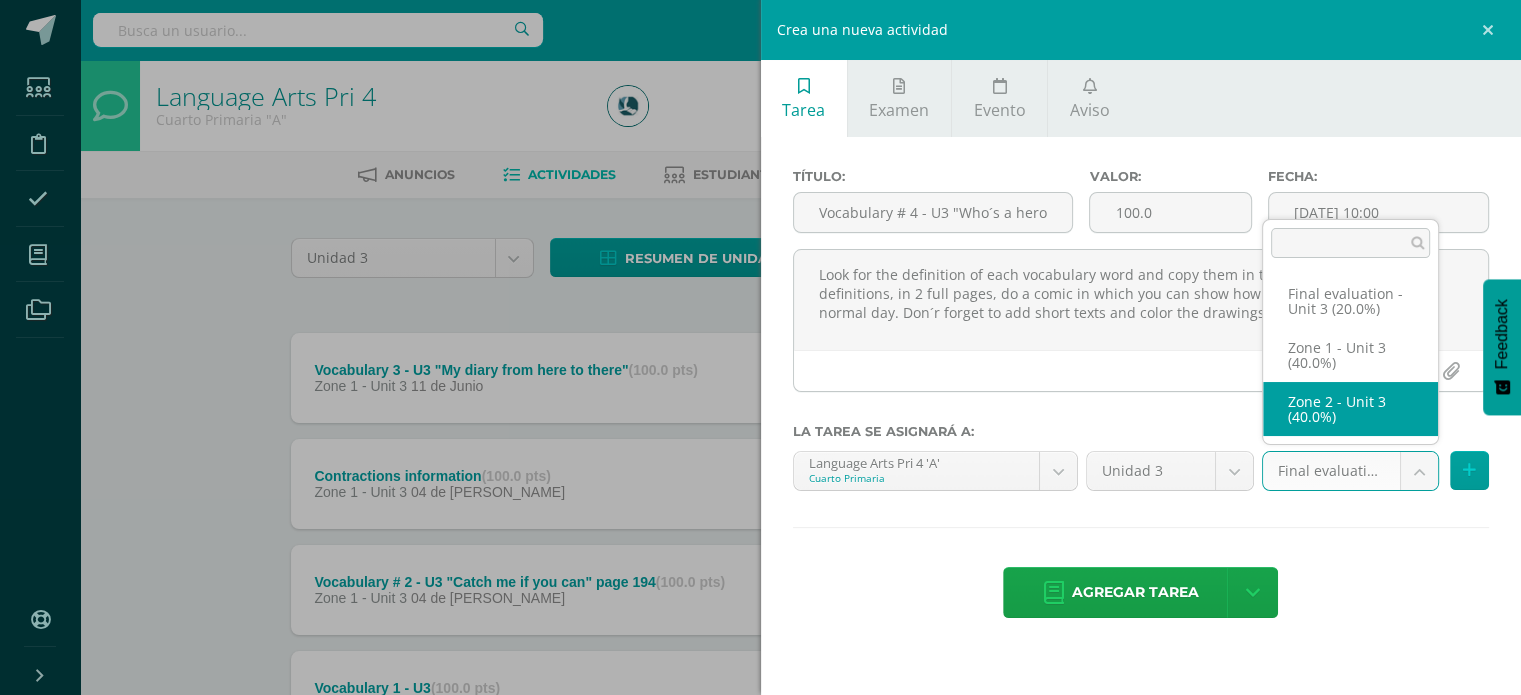 select on "27235" 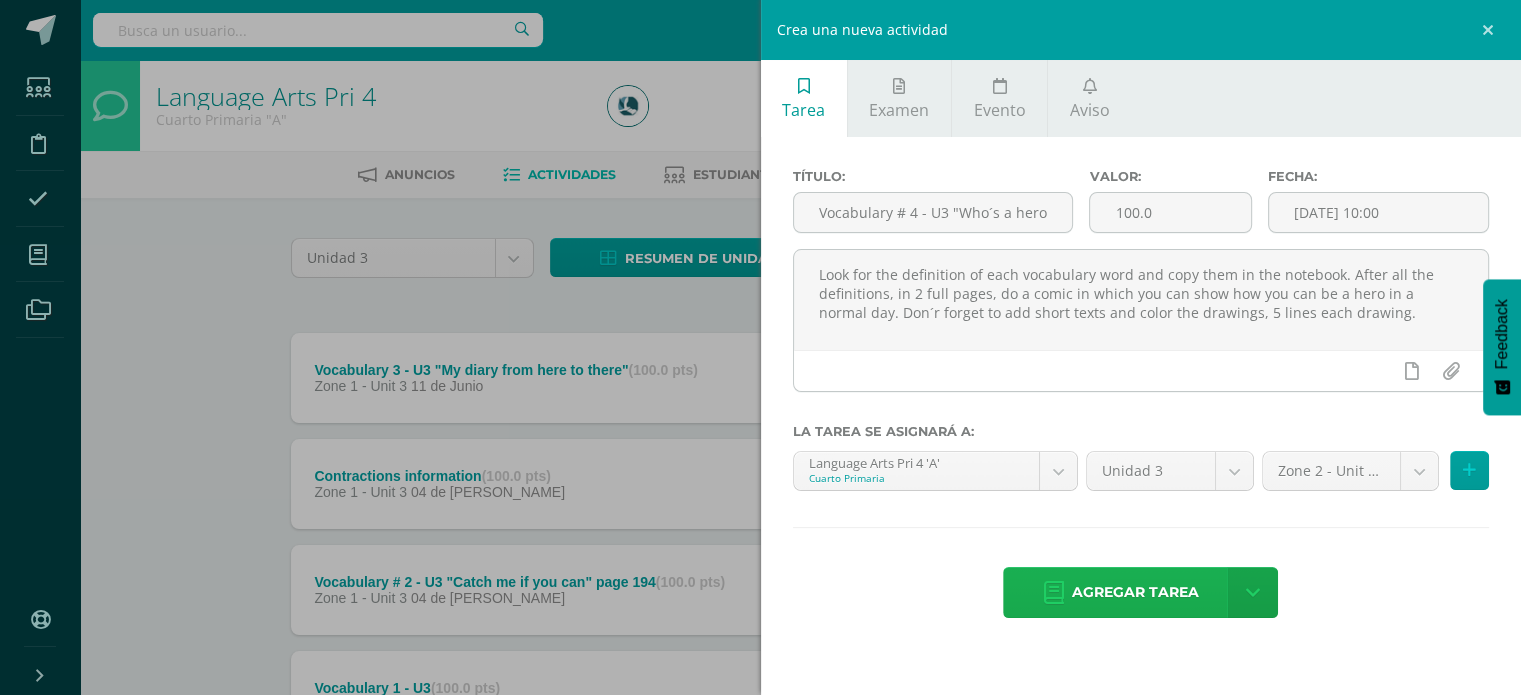 click on "Agregar tarea" at bounding box center [1135, 592] 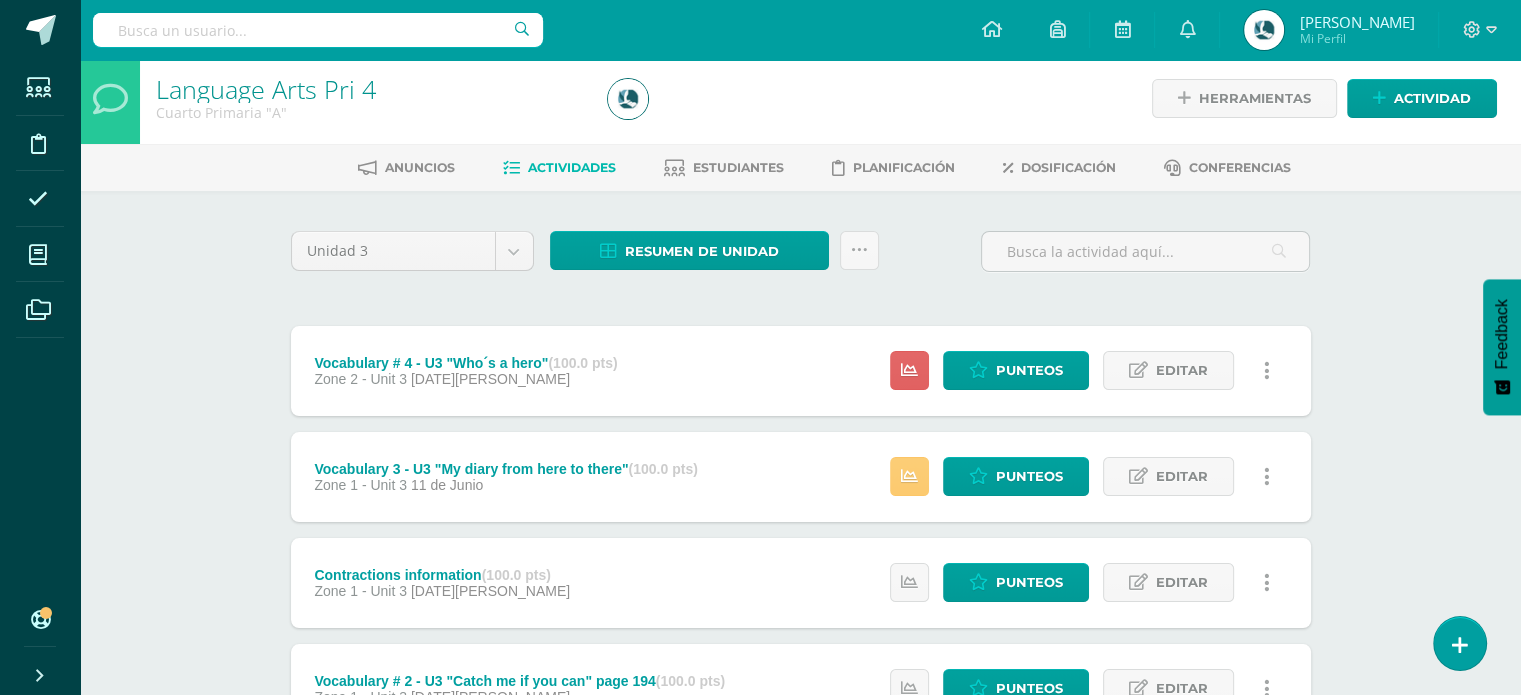 scroll, scrollTop: 0, scrollLeft: 0, axis: both 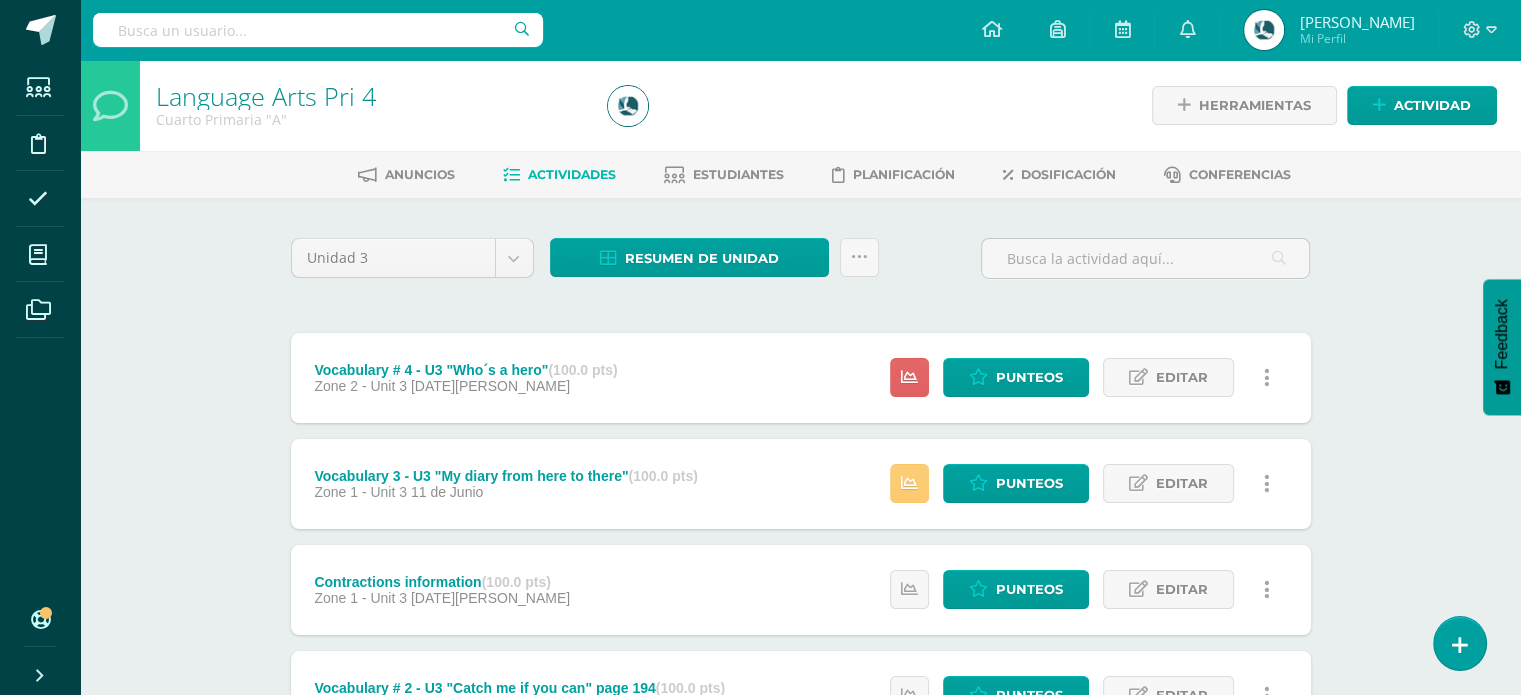 click on "Unidad 3                             Unidad 1 Unidad 2 Unidad 3 Unidad 4 Resumen de unidad
Descargar como HTML
Descargar como PDF
Descargar como XLS
Subir actividades en masa
Enviar punteos a revision
Historial de actividad
¿Estás seguro que deseas  Enviar a revisión  las notas de este curso?
Esta acción  enviará una notificación a tu supervisor y no podrás eliminar o cambiar tus notas.  Esta acción no podrá ser revertida a menos que se te conceda permiso
Cancelar
Enviar a revisión
Creación  y  Calificación   en masa.
Para poder crear actividades y calificar las mismas  20" at bounding box center (801, 642) 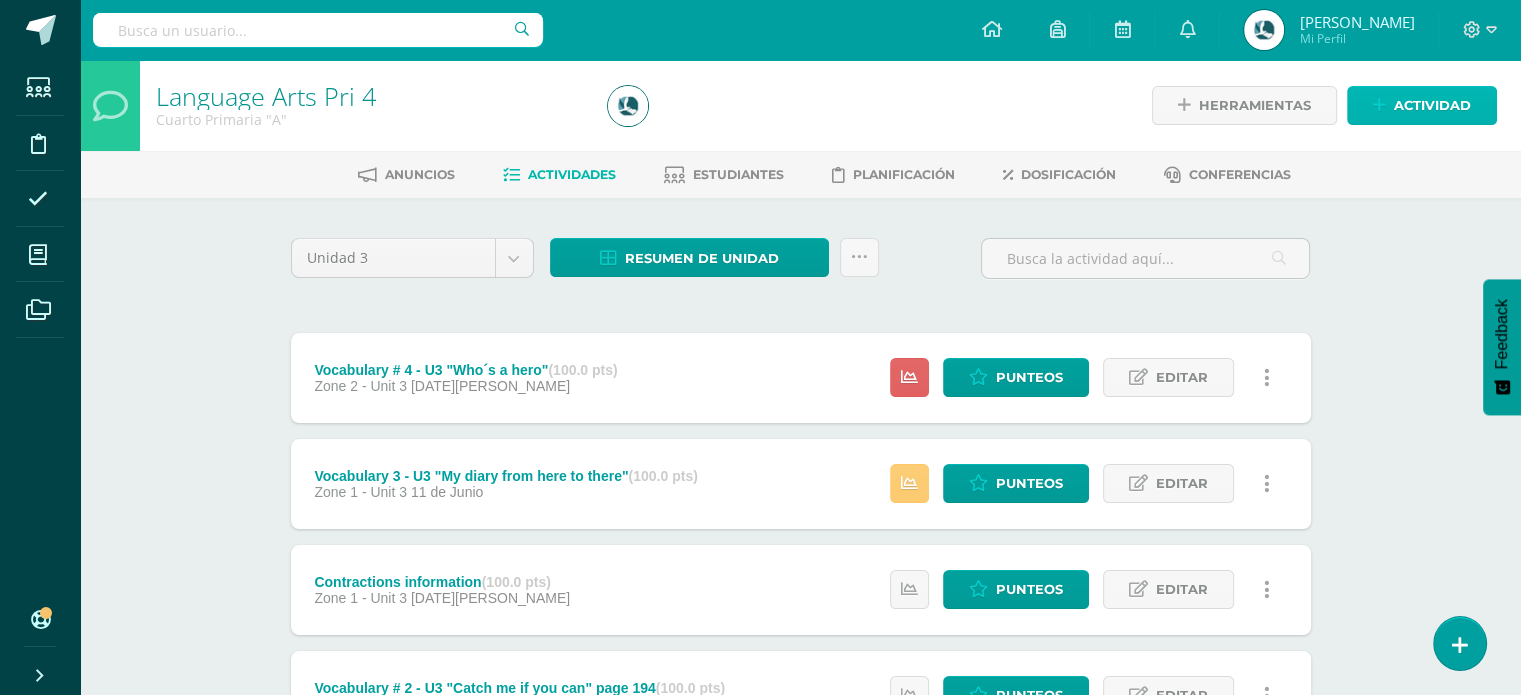 click at bounding box center [1379, 105] 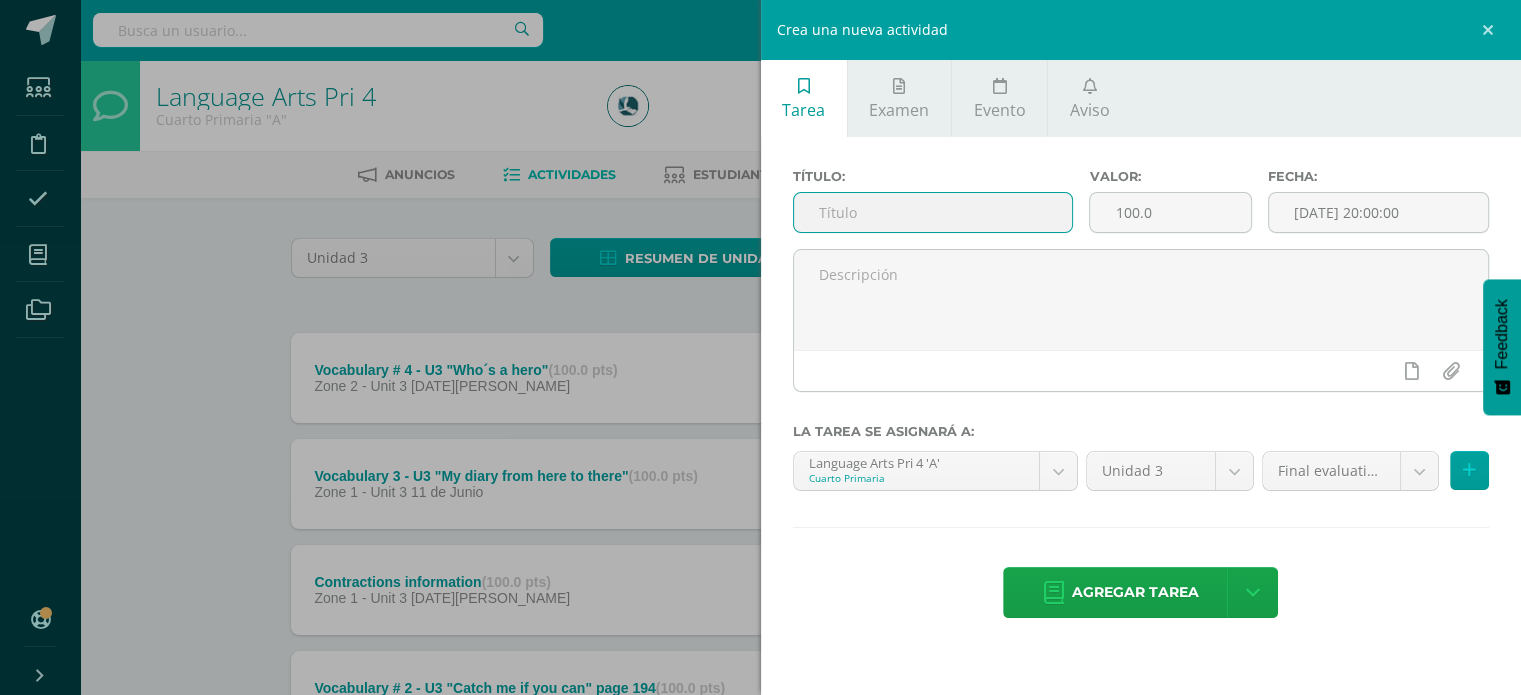 click at bounding box center [933, 212] 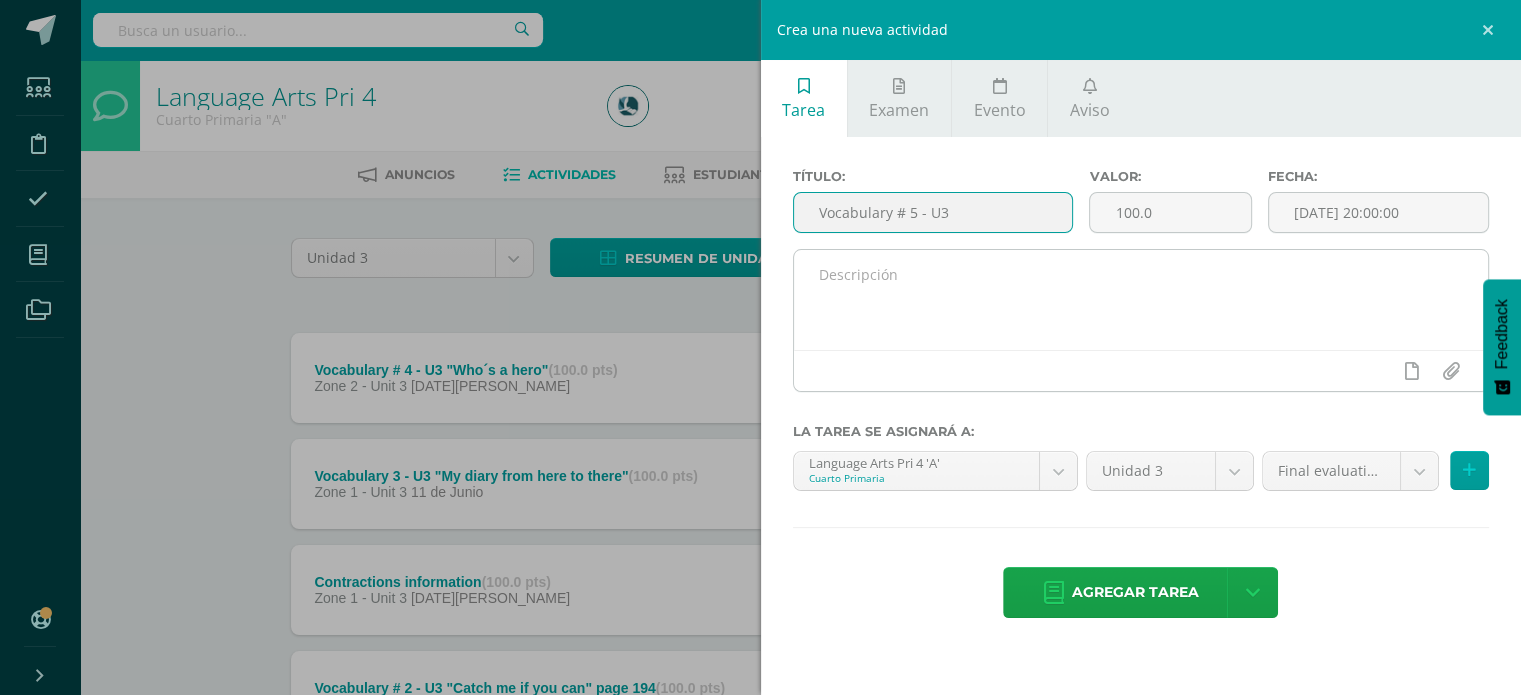 type on "Vocabulary # 5 - U3" 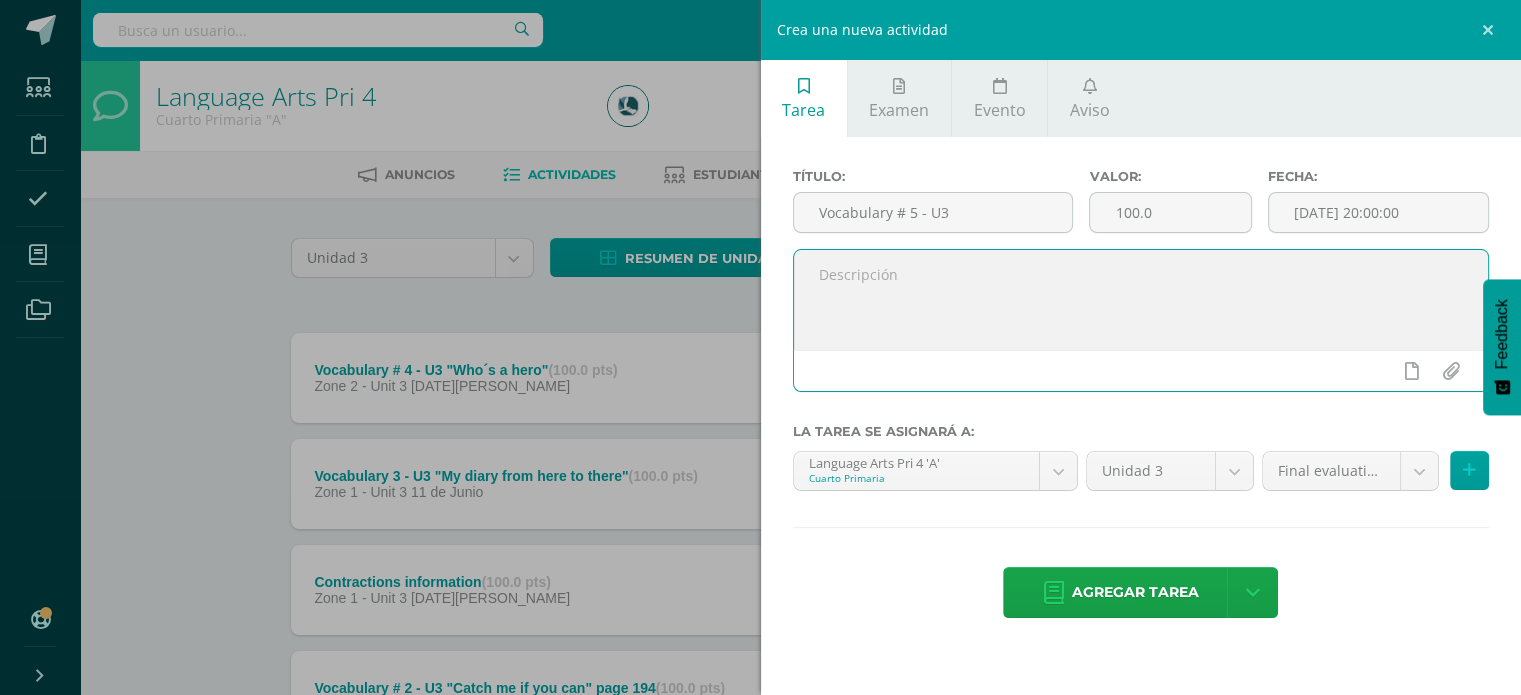 click at bounding box center [1141, 300] 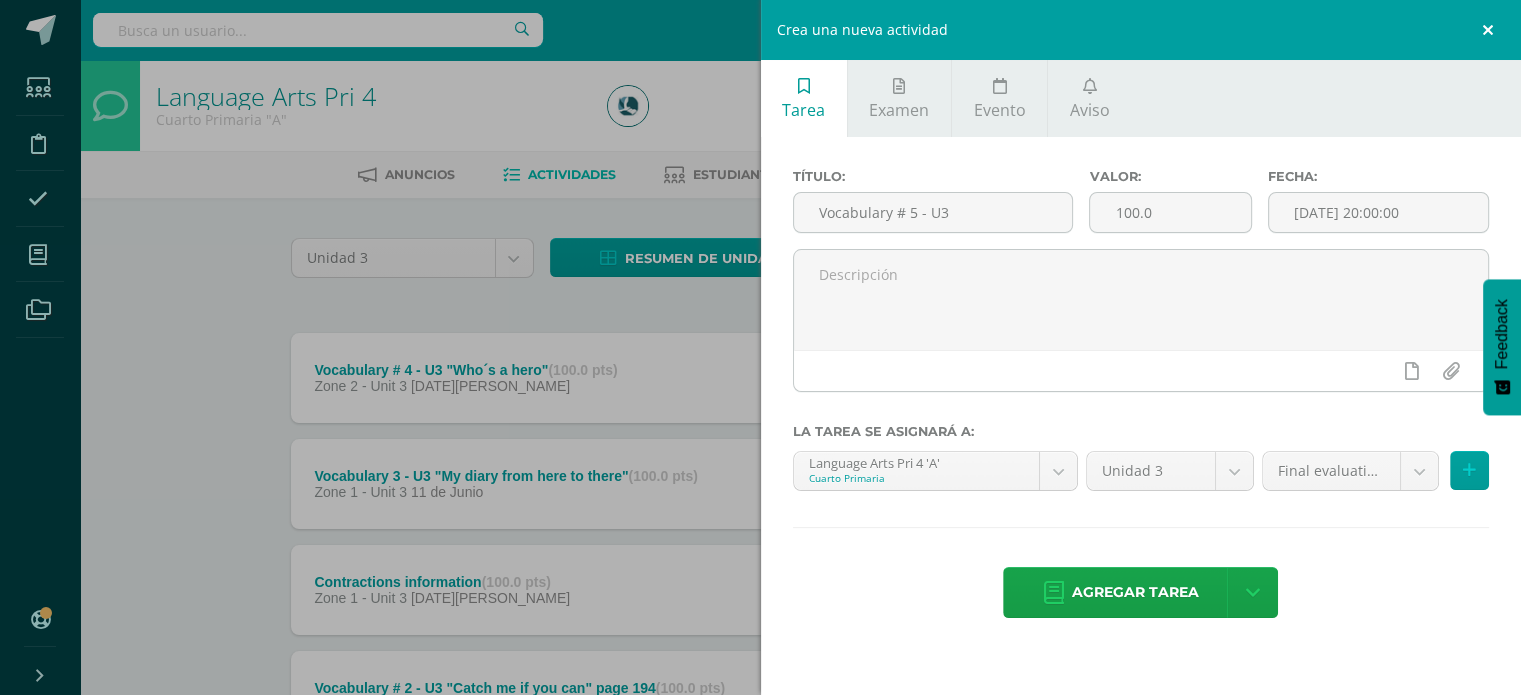 click at bounding box center (1491, 30) 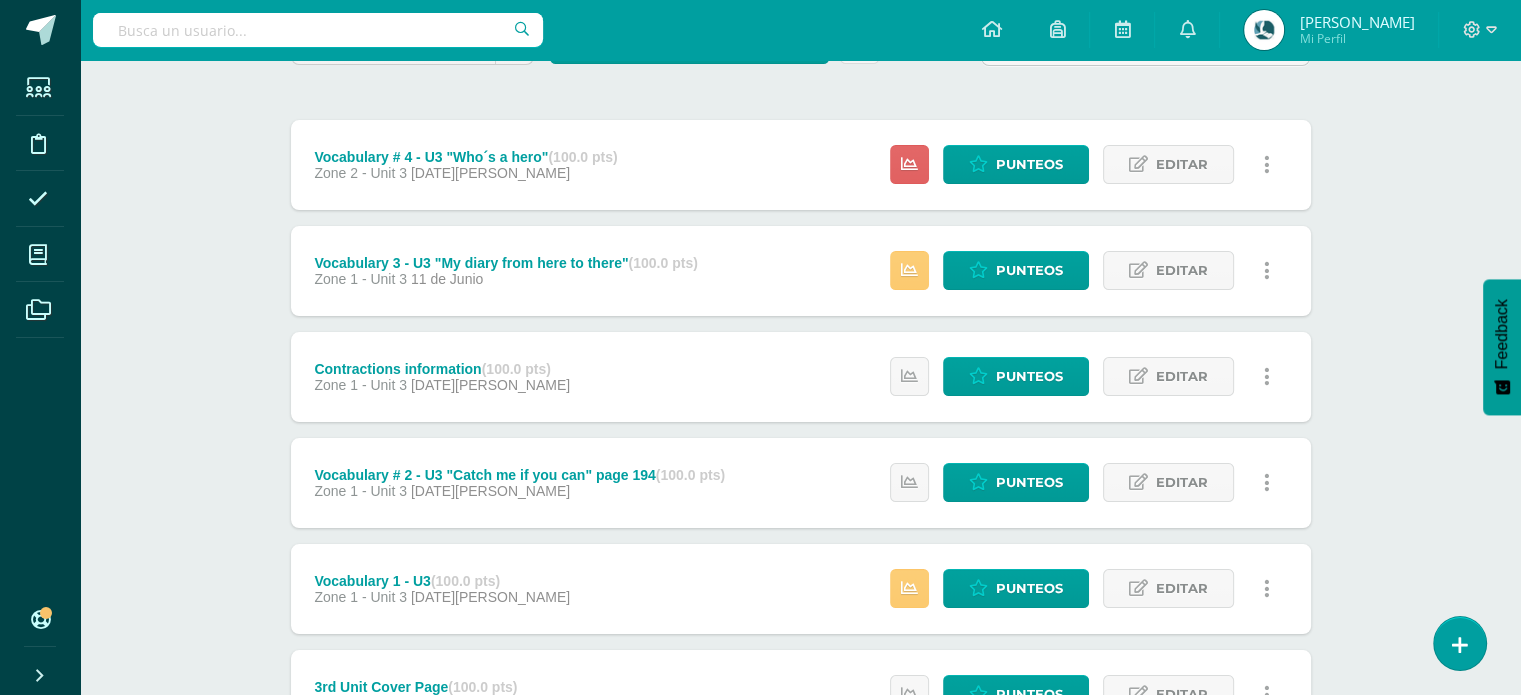 scroll, scrollTop: 212, scrollLeft: 0, axis: vertical 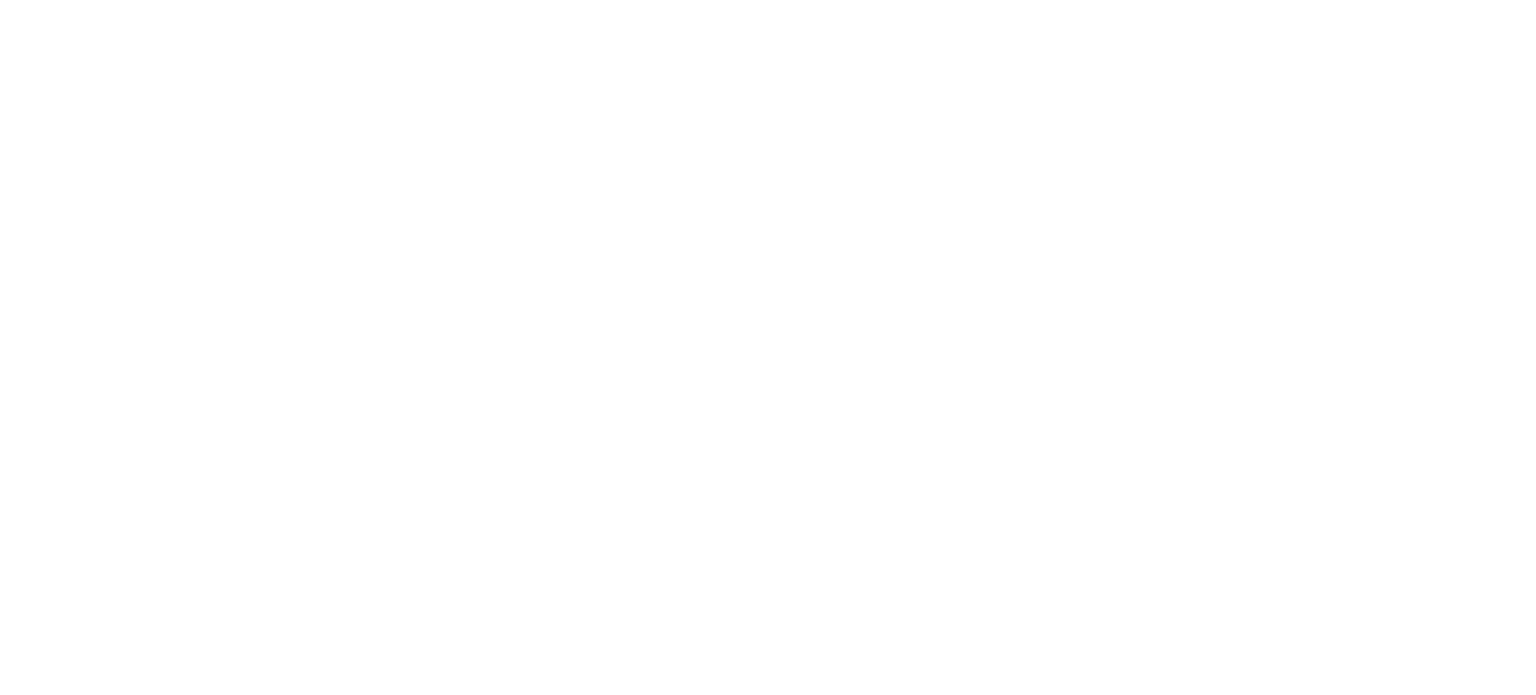 click at bounding box center (0, 0) 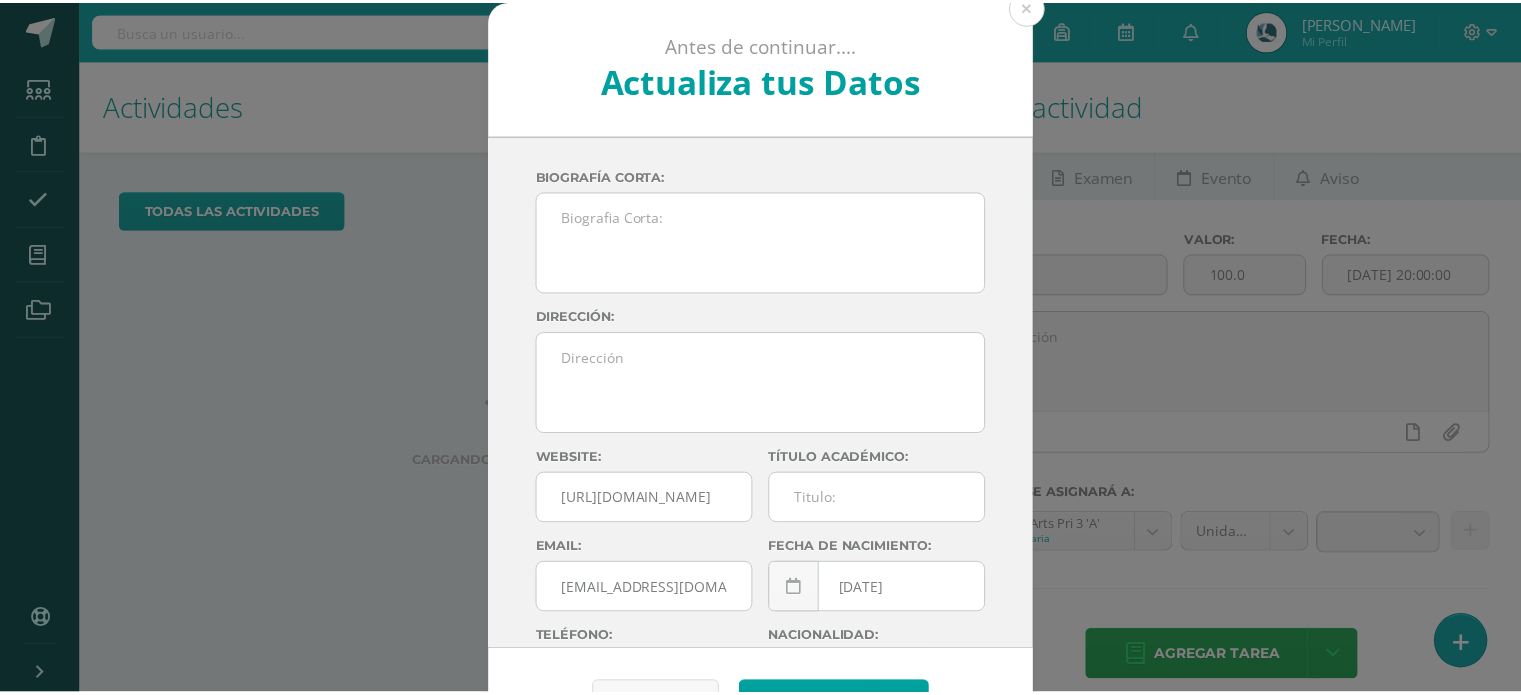 scroll, scrollTop: 0, scrollLeft: 0, axis: both 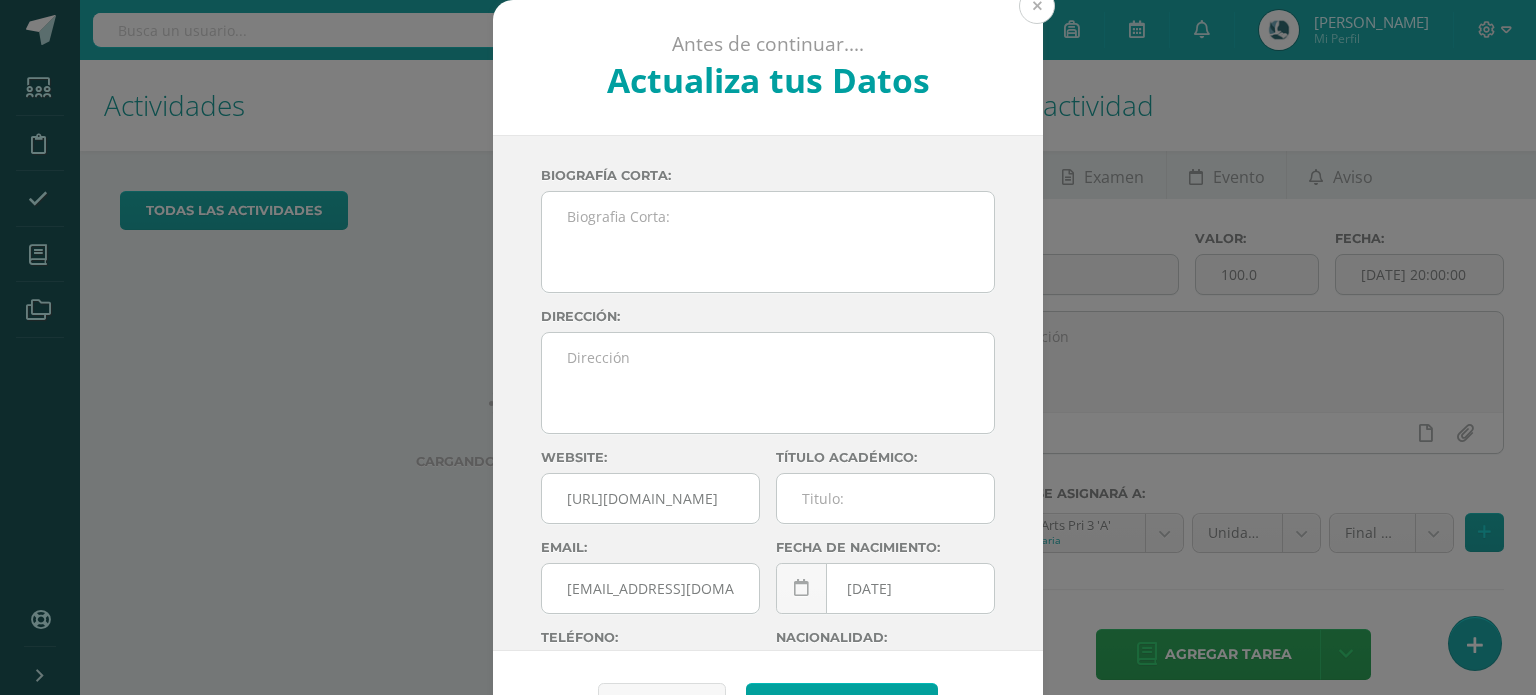 click at bounding box center [1037, 6] 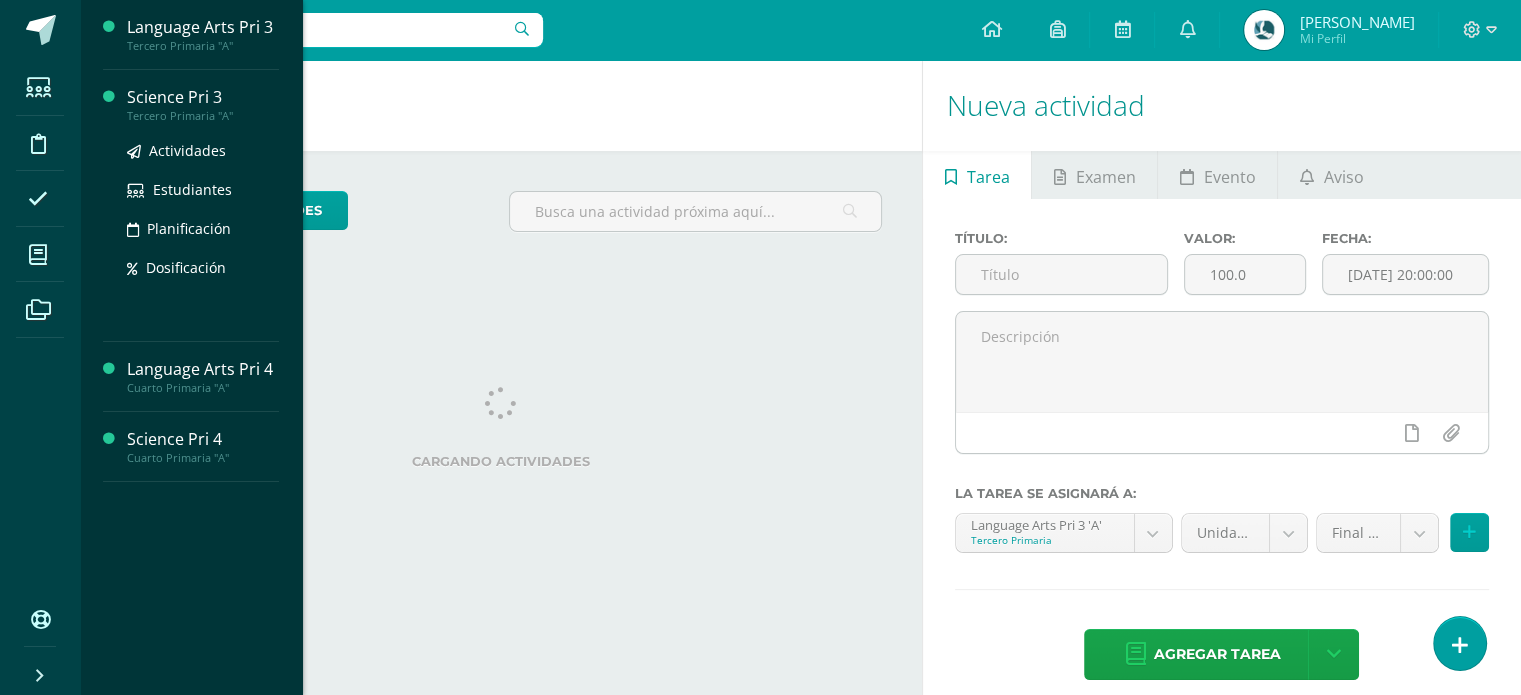 click on "Science  Pri 3" at bounding box center (203, 97) 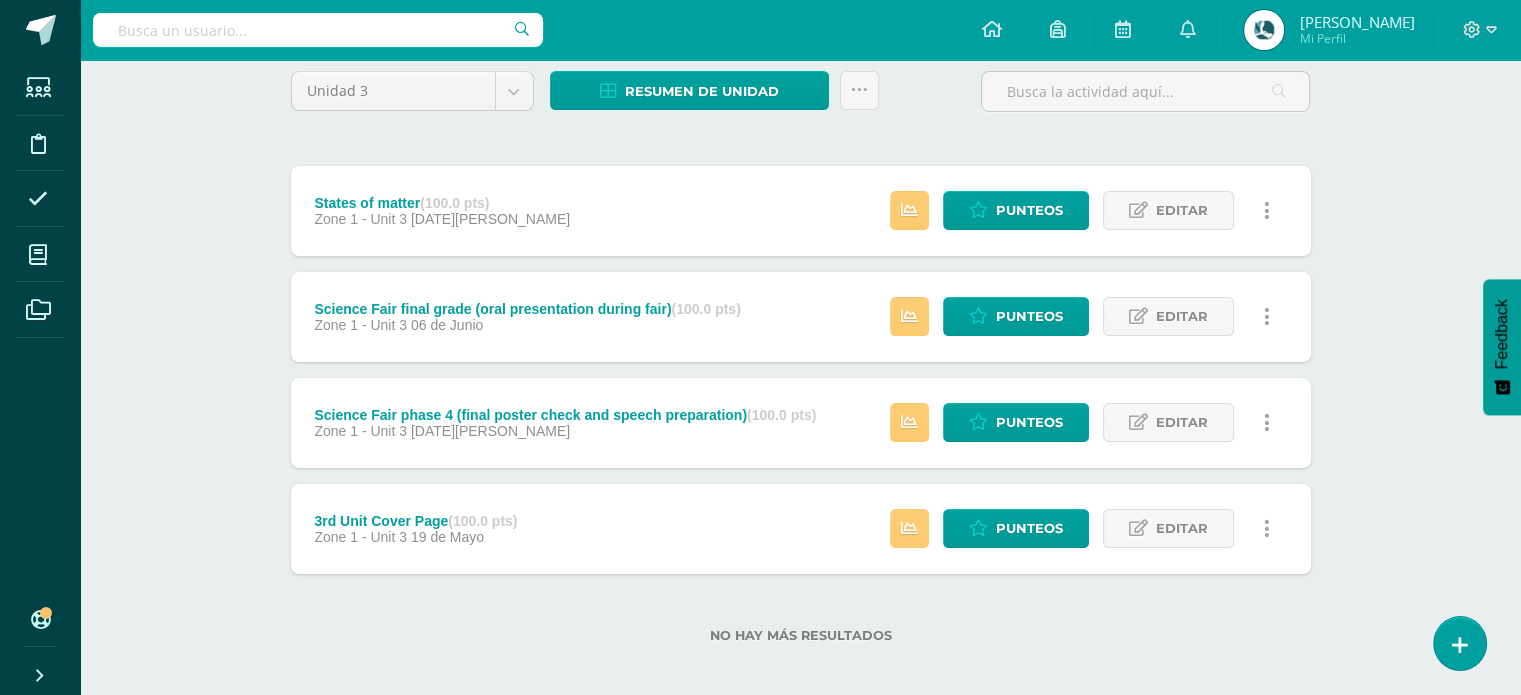 scroll, scrollTop: 179, scrollLeft: 0, axis: vertical 